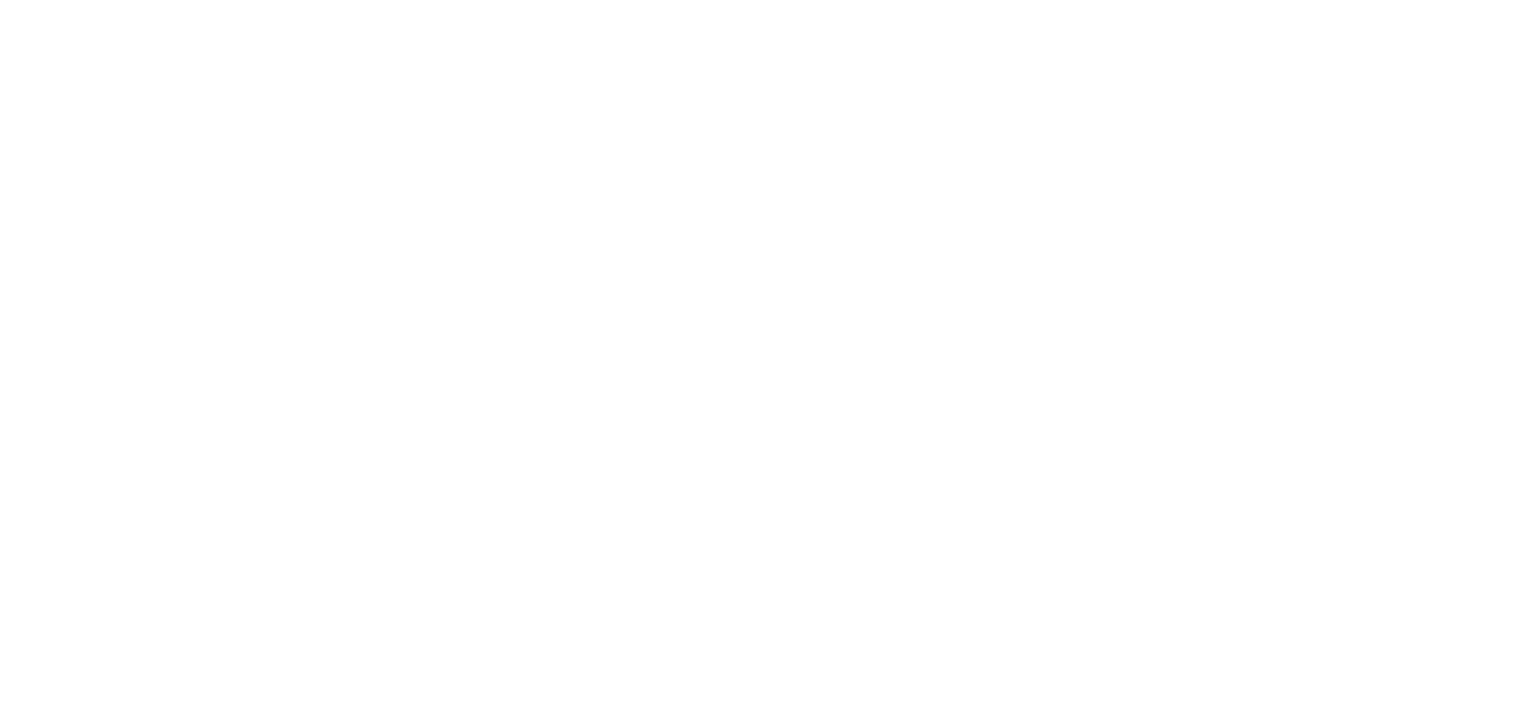 scroll, scrollTop: 0, scrollLeft: 0, axis: both 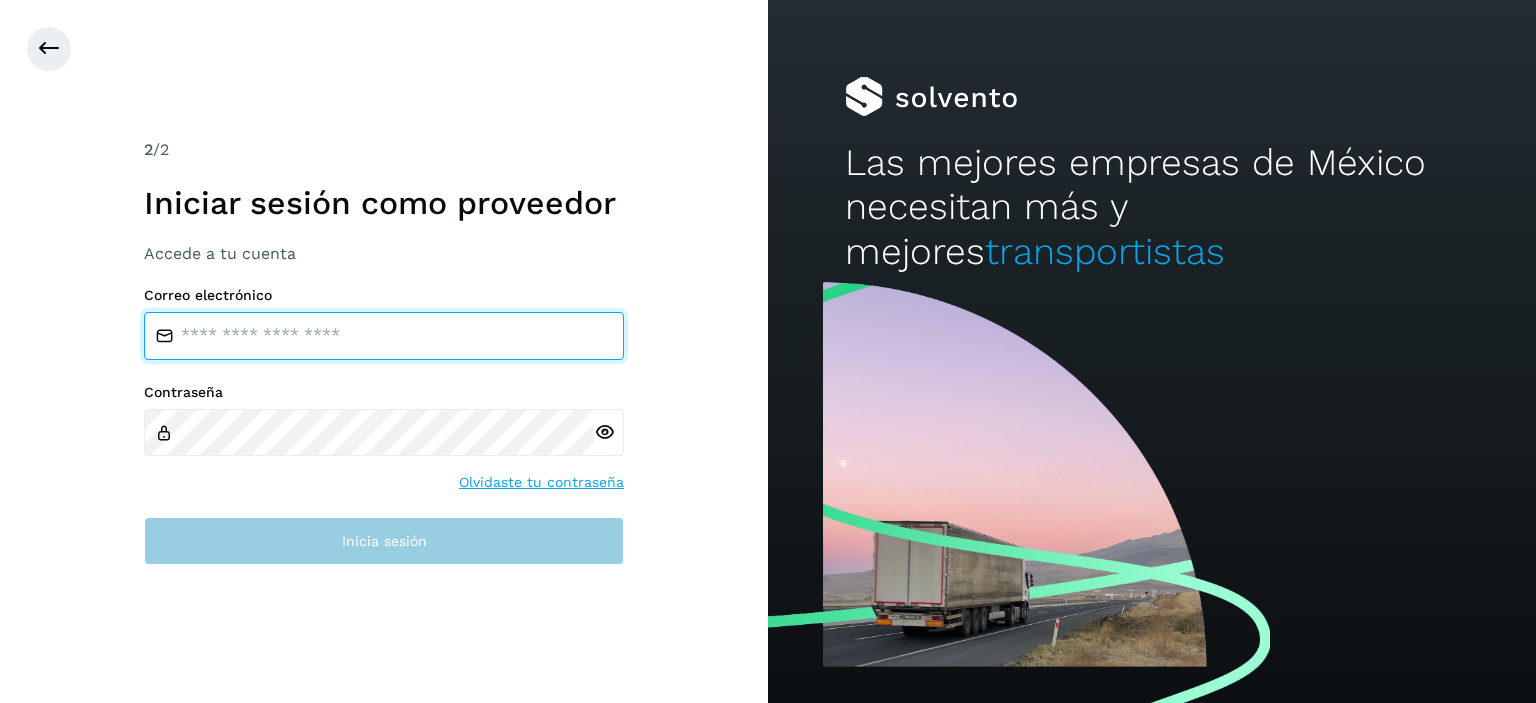 type on "**********" 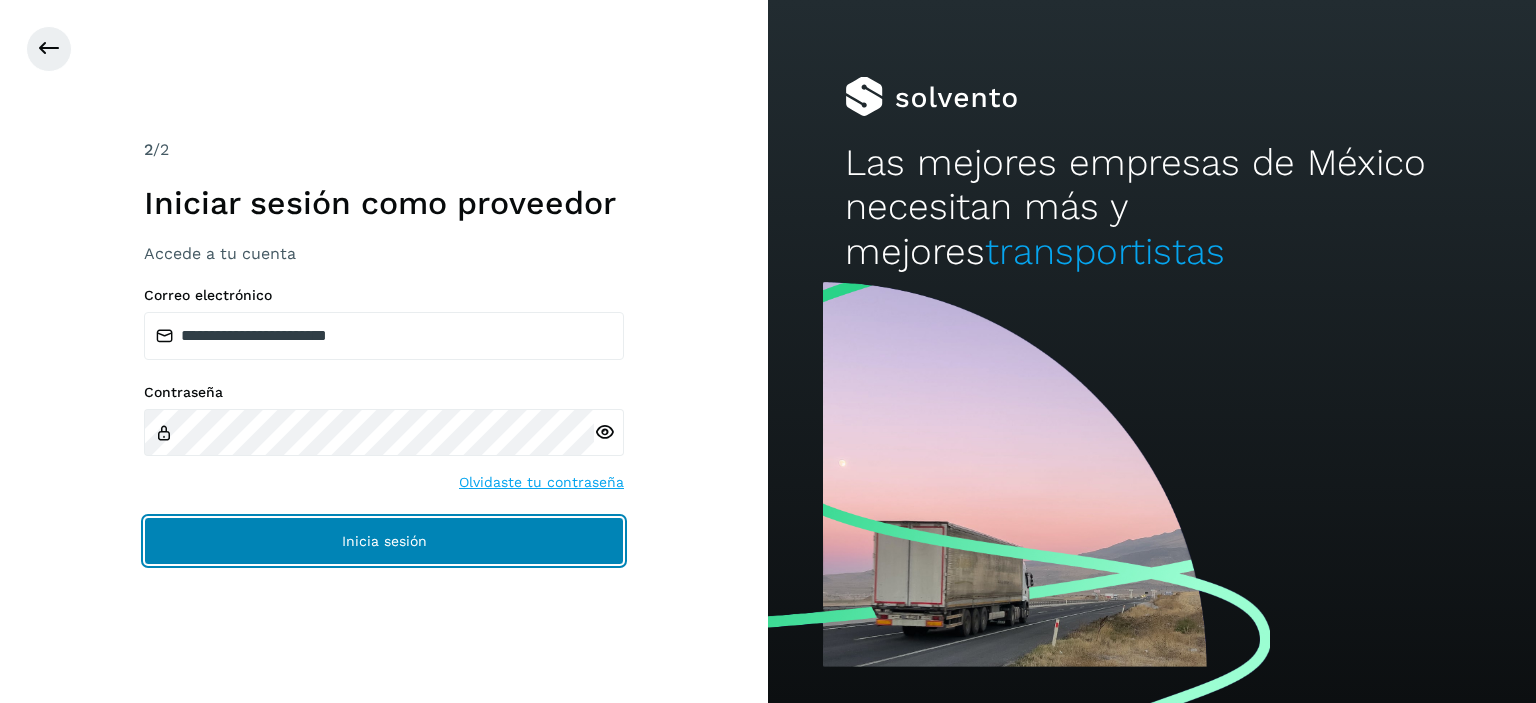 click on "Inicia sesión" at bounding box center [384, 541] 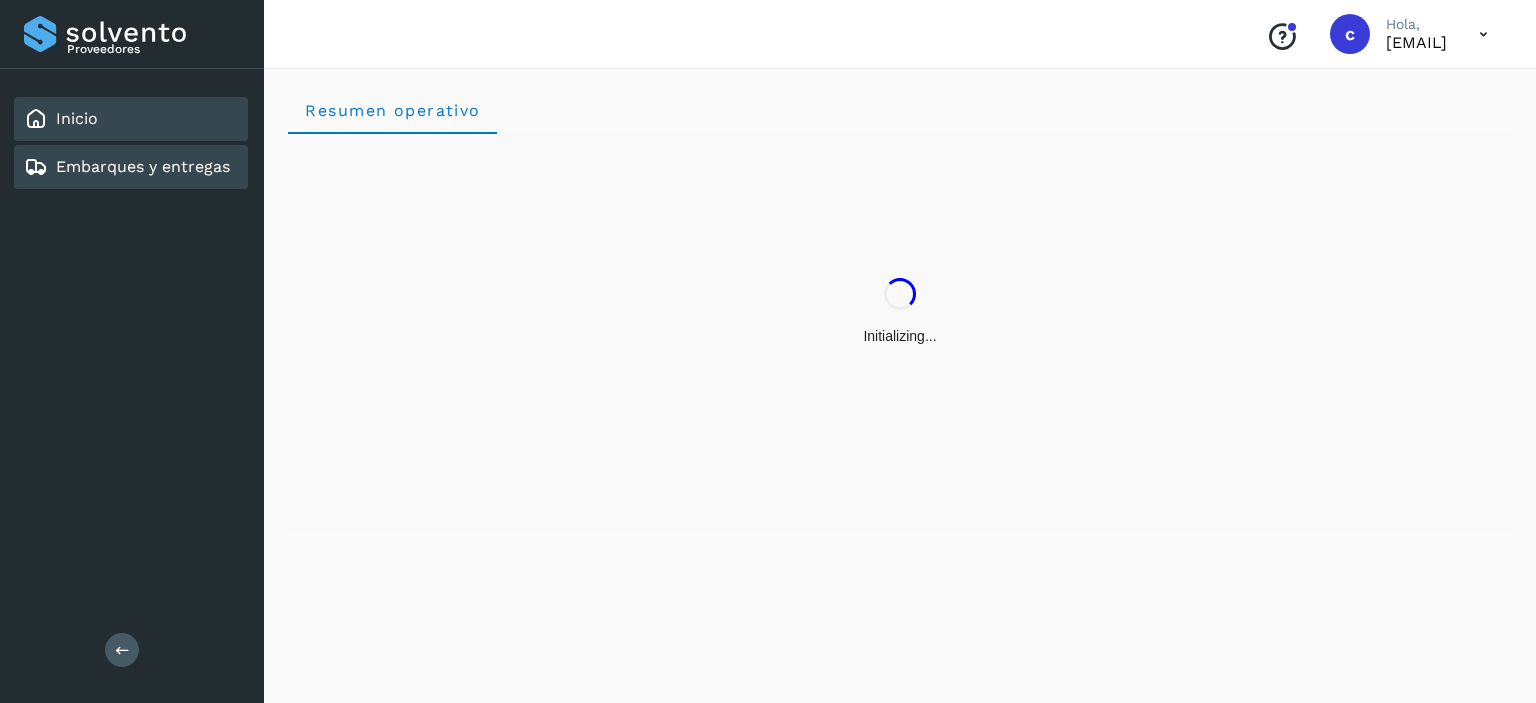 click on "Embarques y entregas" at bounding box center [127, 167] 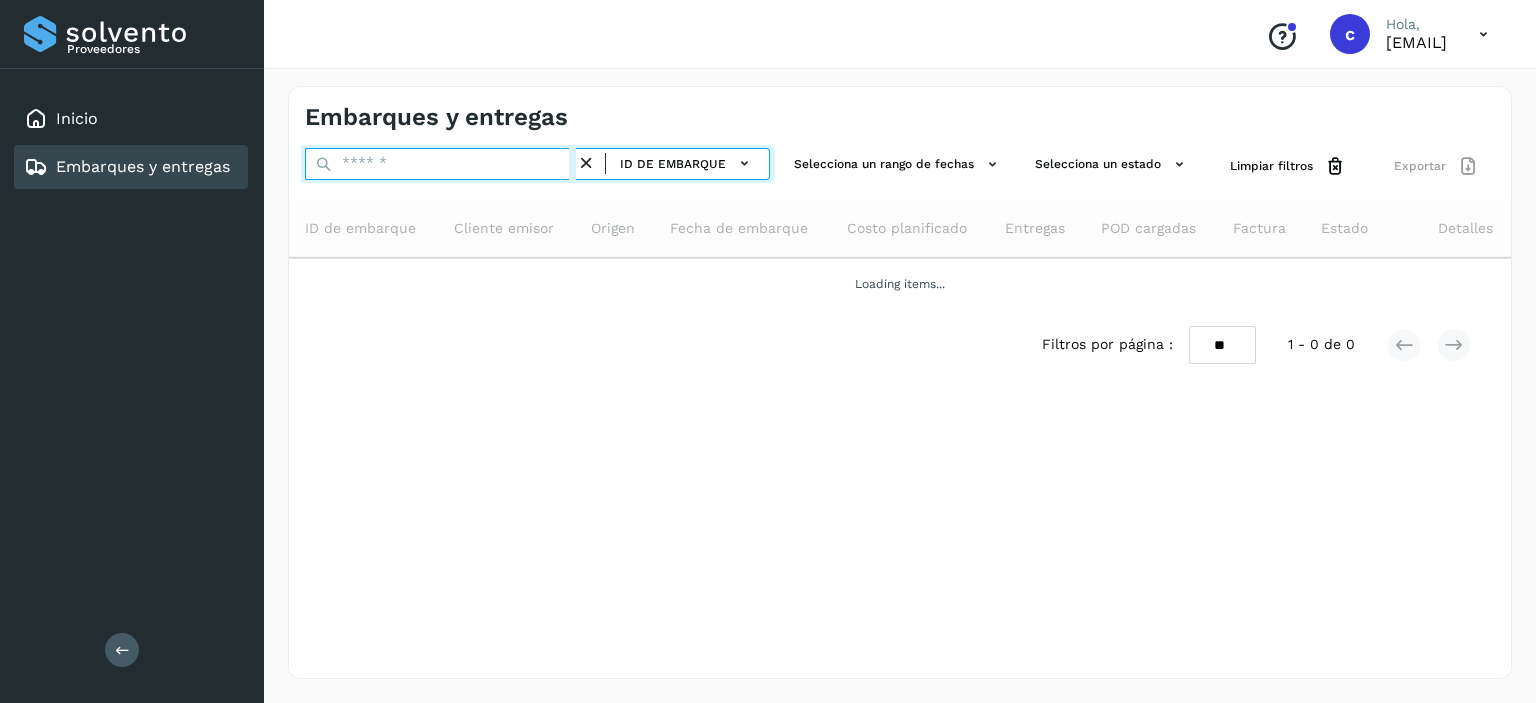 click at bounding box center [440, 164] 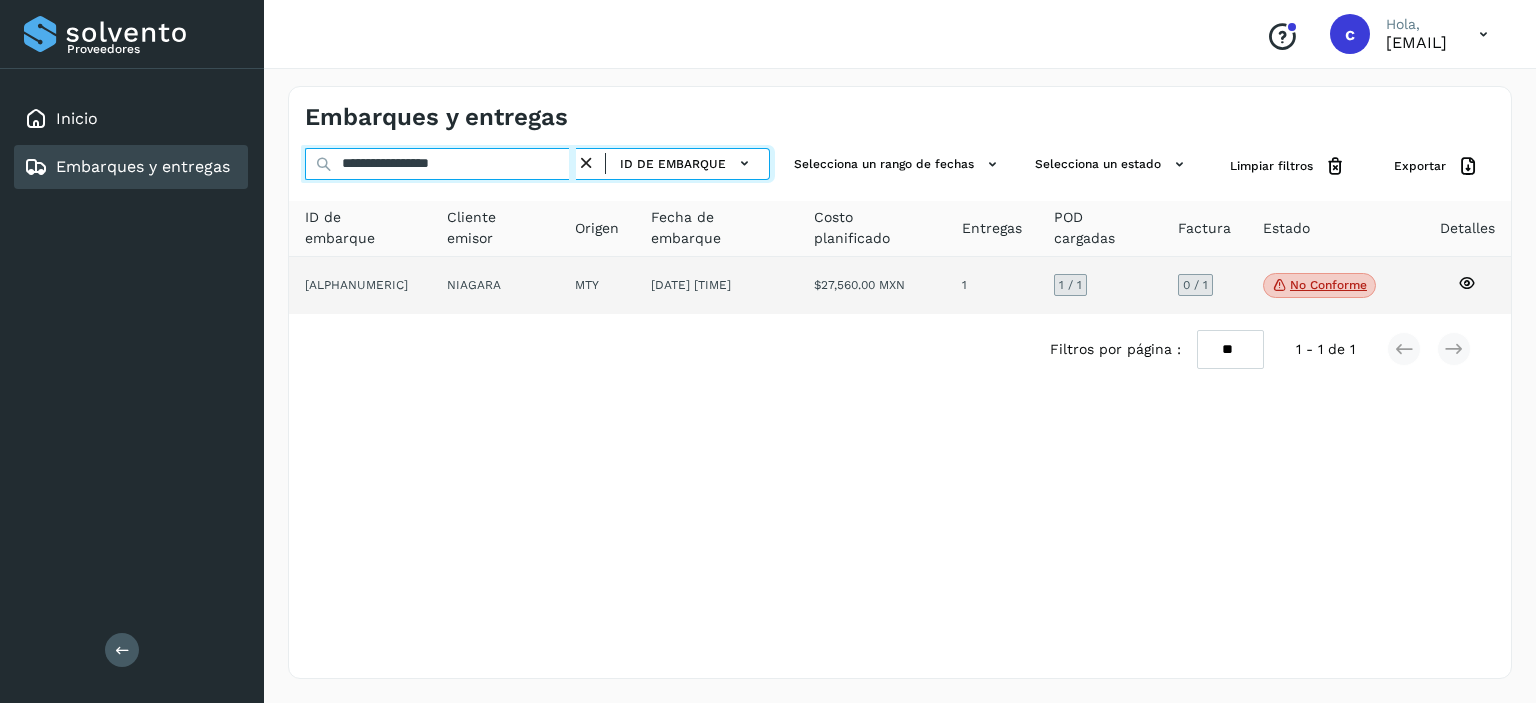 type on "**********" 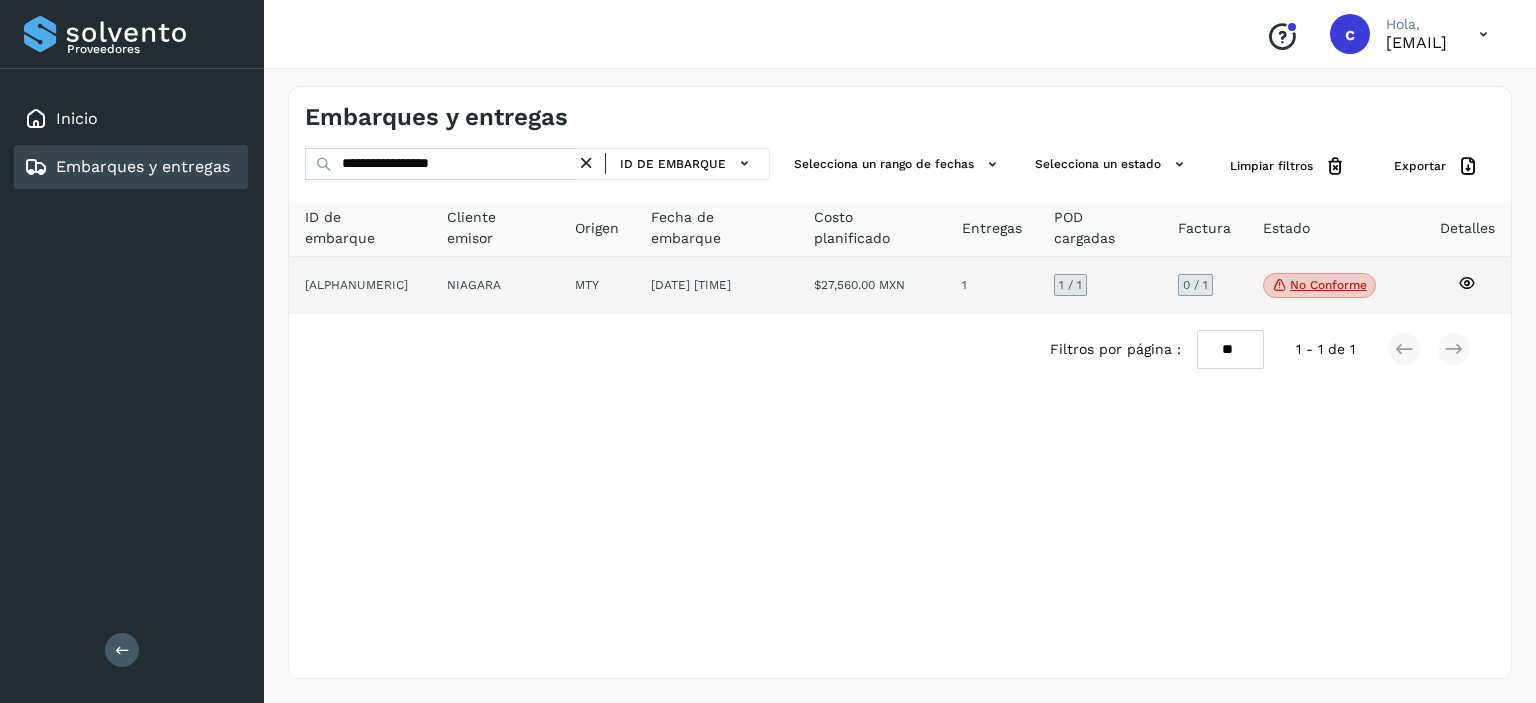 click on "MTY" 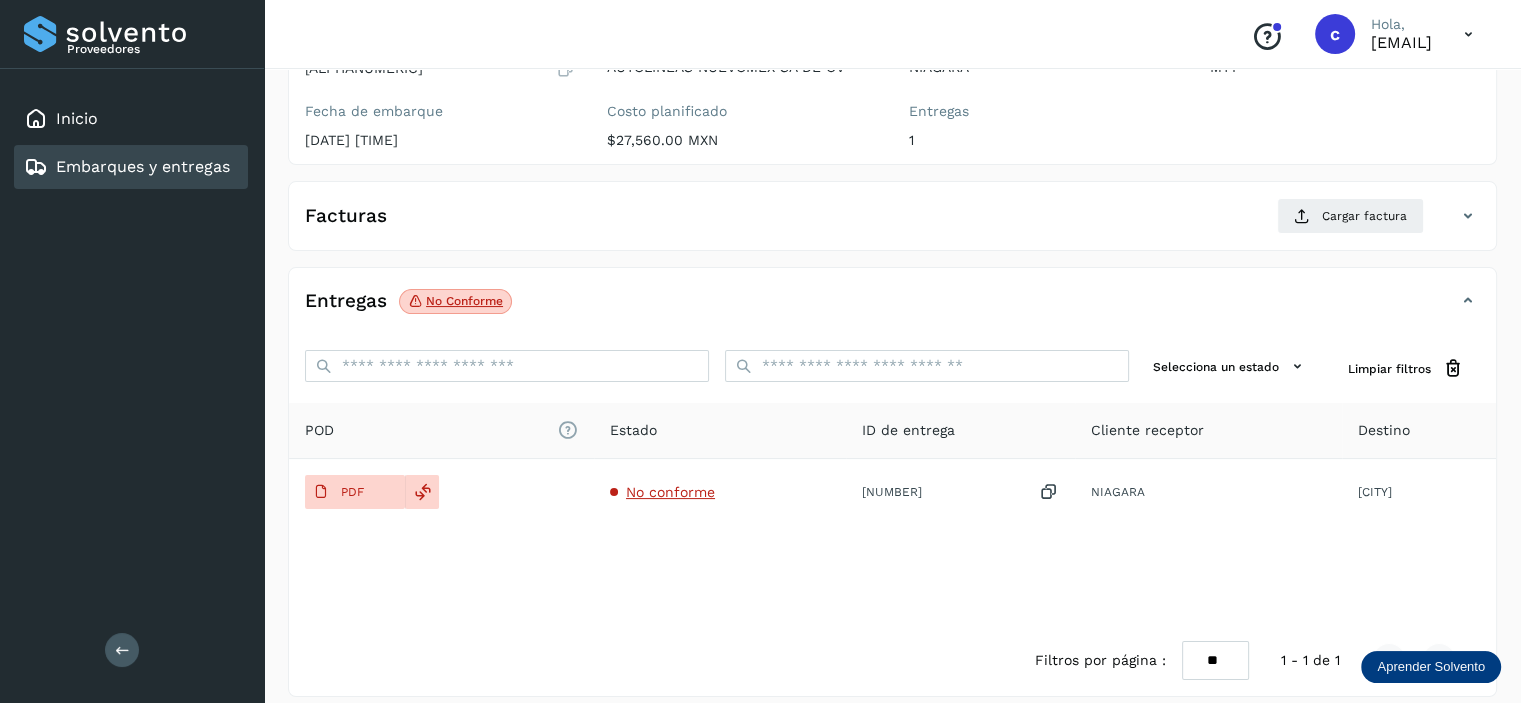 scroll, scrollTop: 244, scrollLeft: 0, axis: vertical 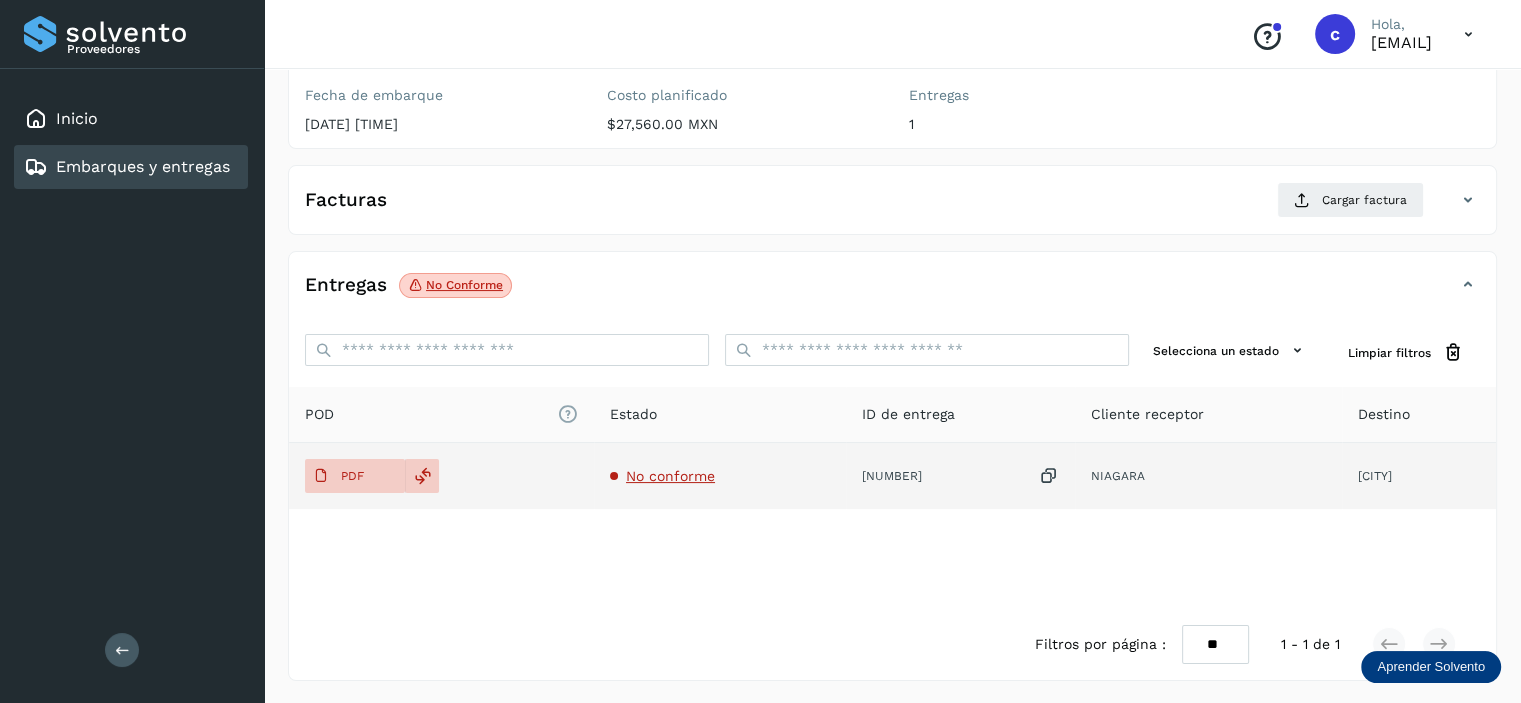 click on "No conforme" at bounding box center (670, 476) 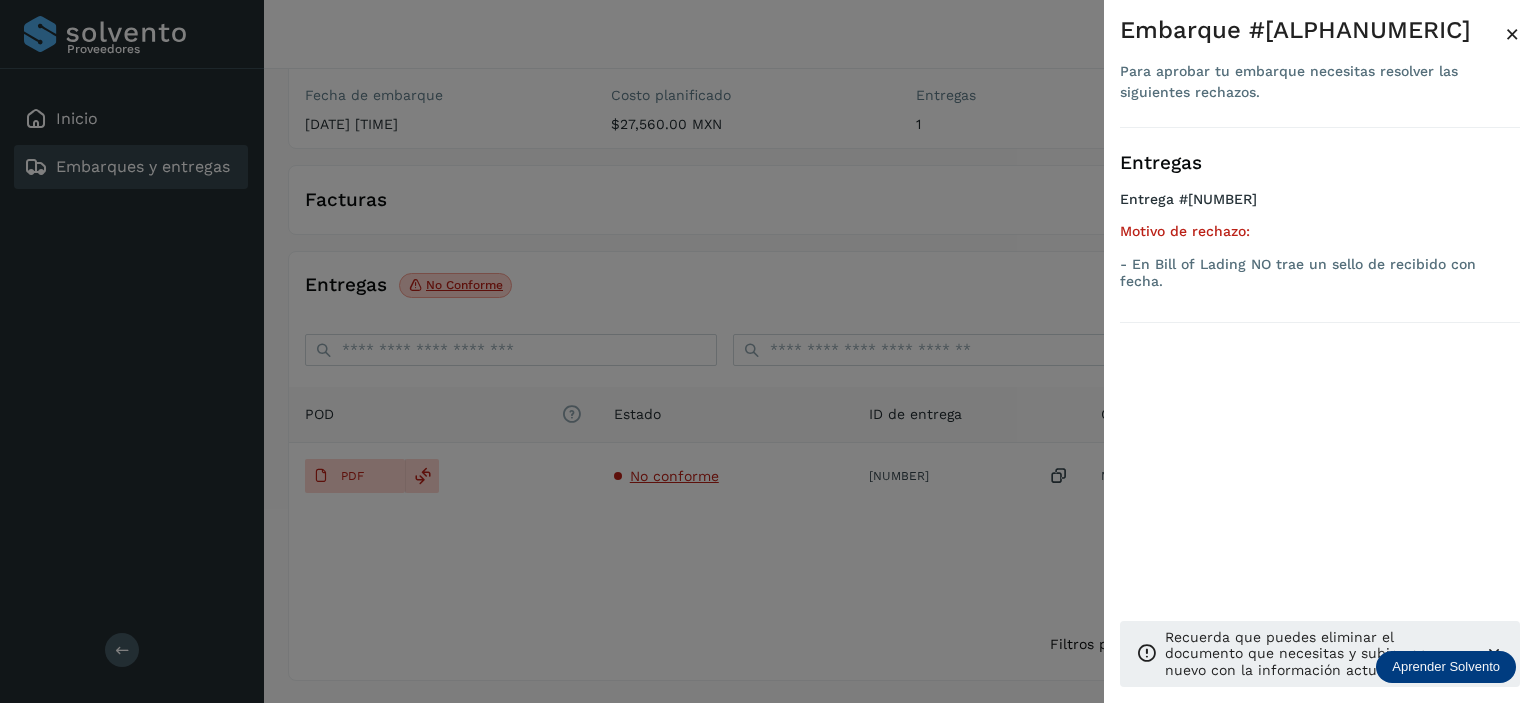 click at bounding box center [768, 351] 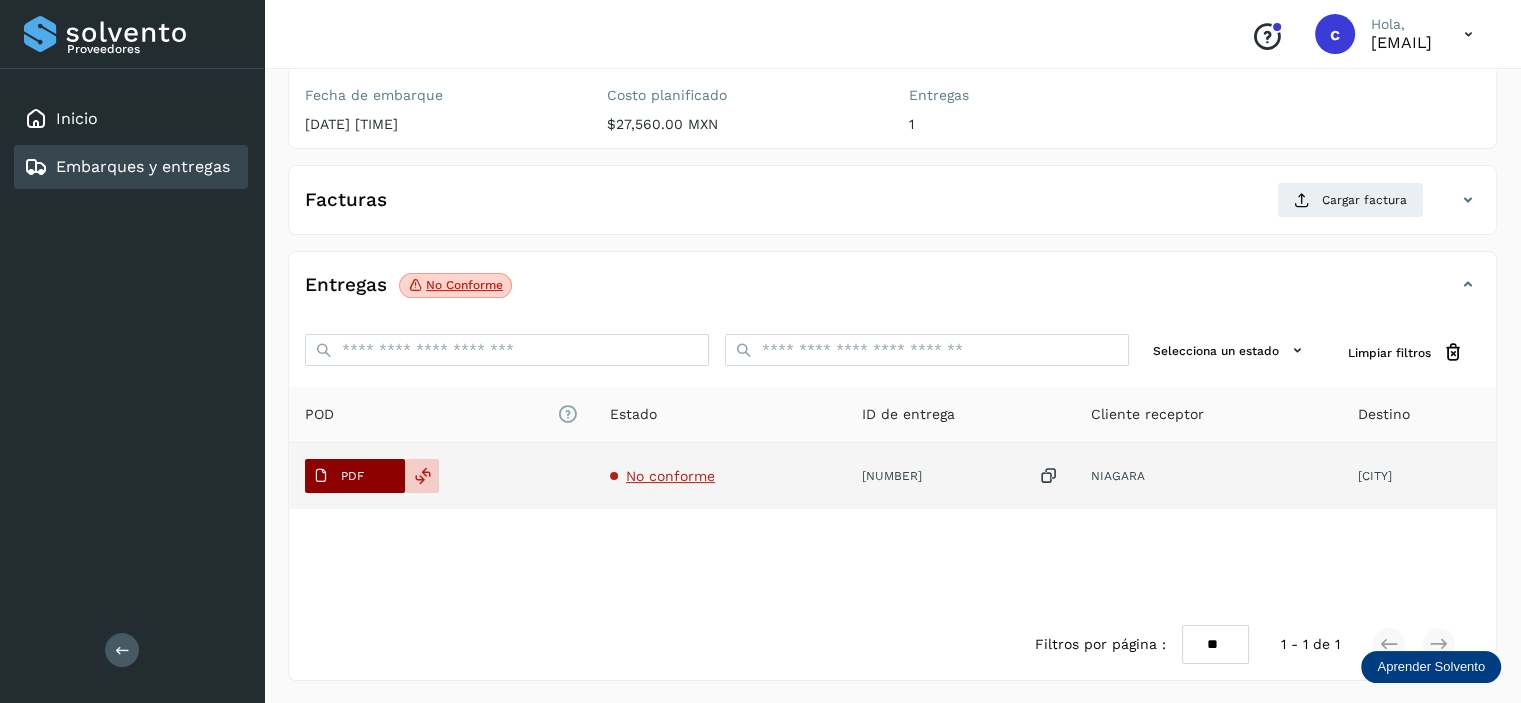 click on "PDF" at bounding box center (338, 476) 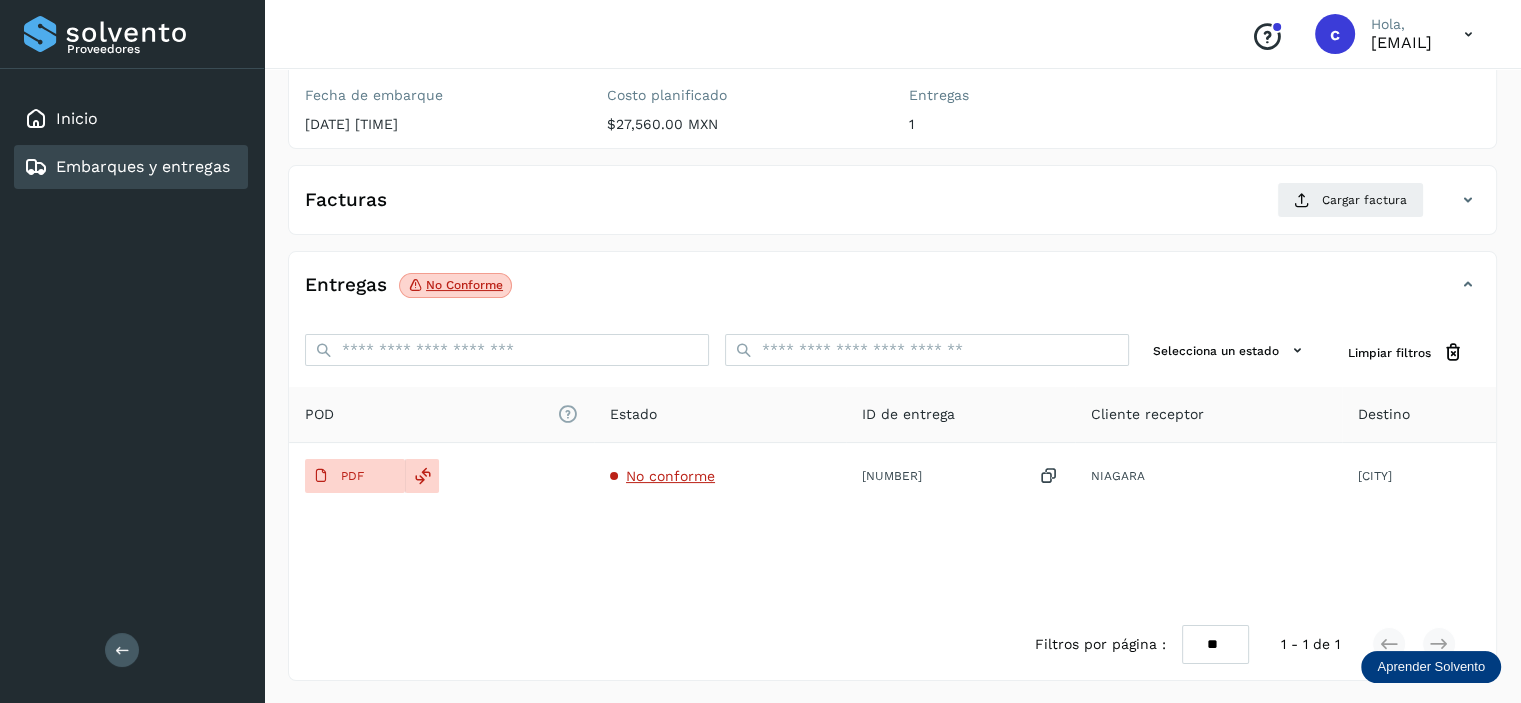 click on "Embarques y entregas" at bounding box center [143, 166] 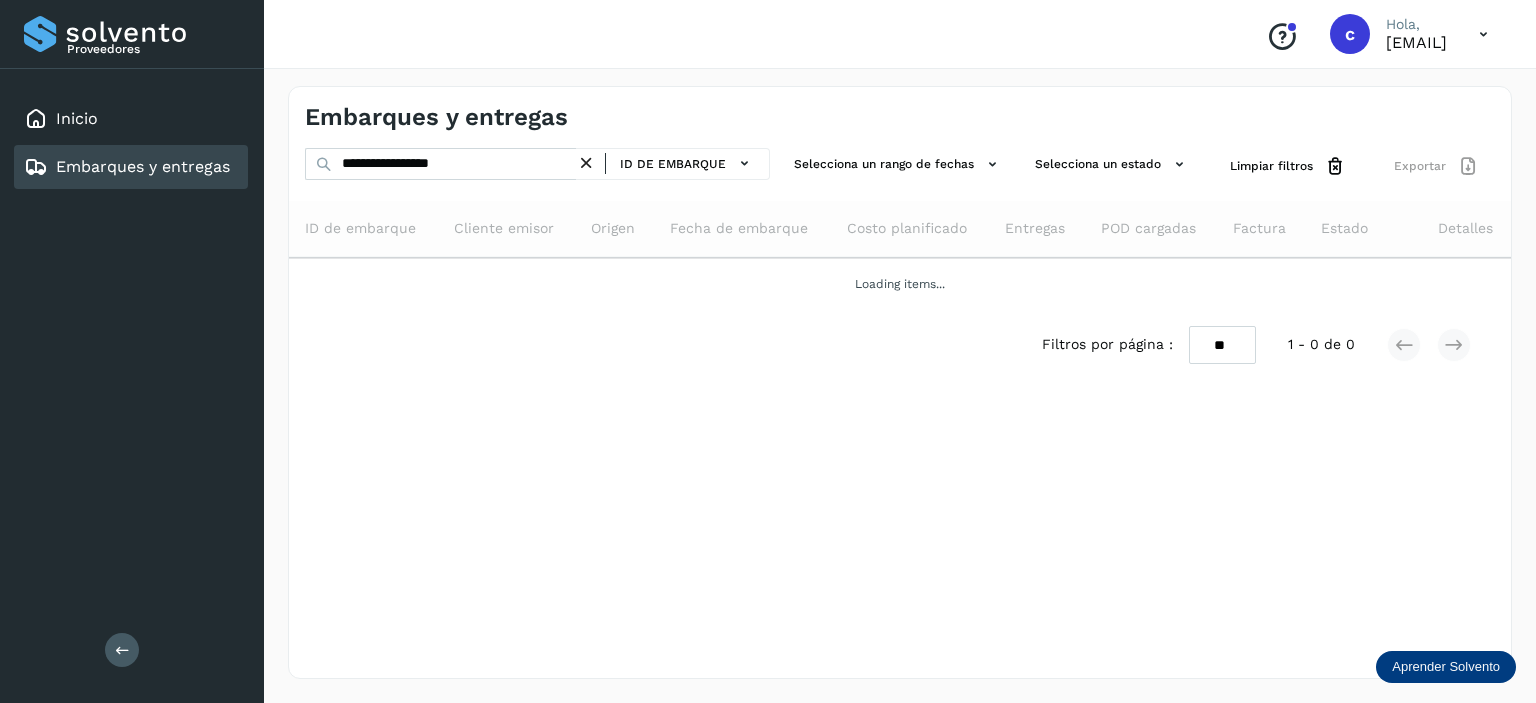 click at bounding box center [586, 163] 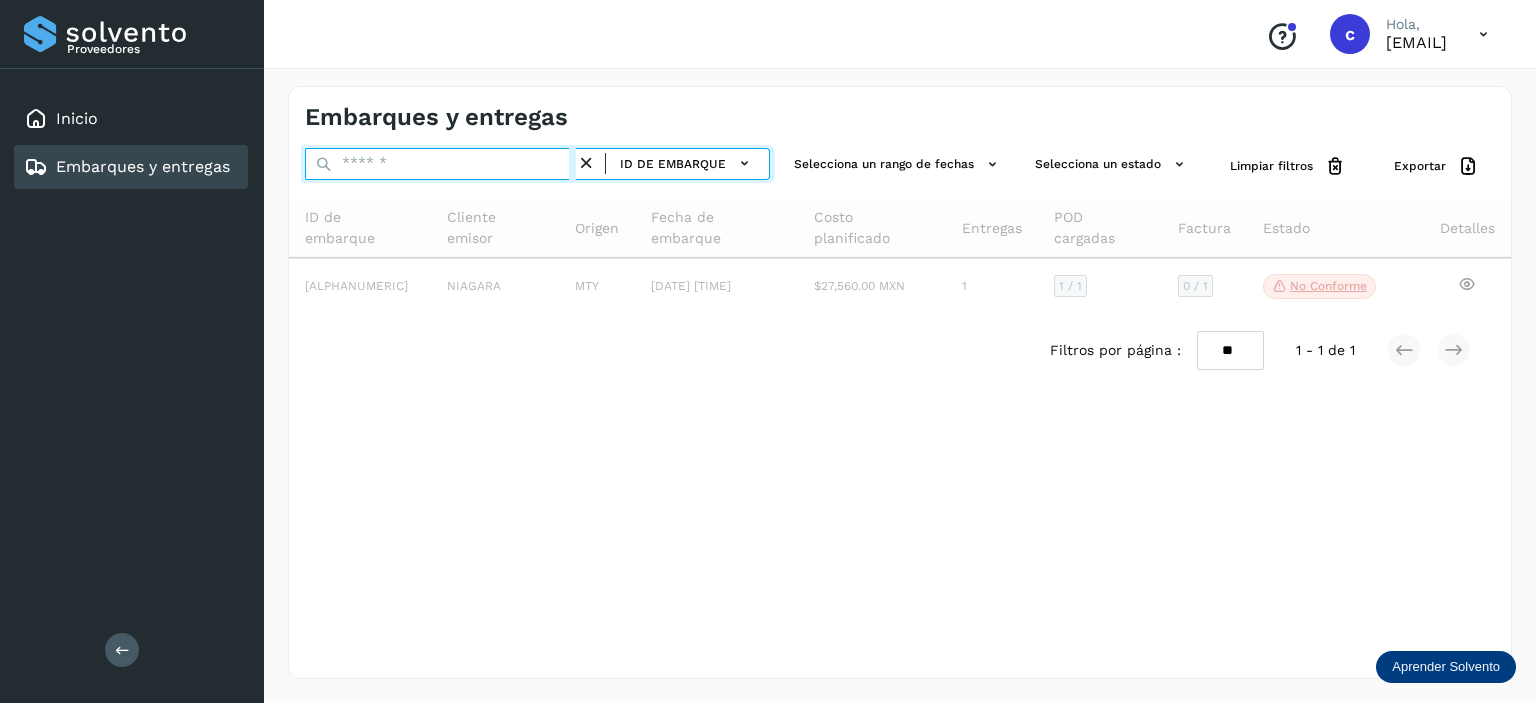 click at bounding box center [440, 164] 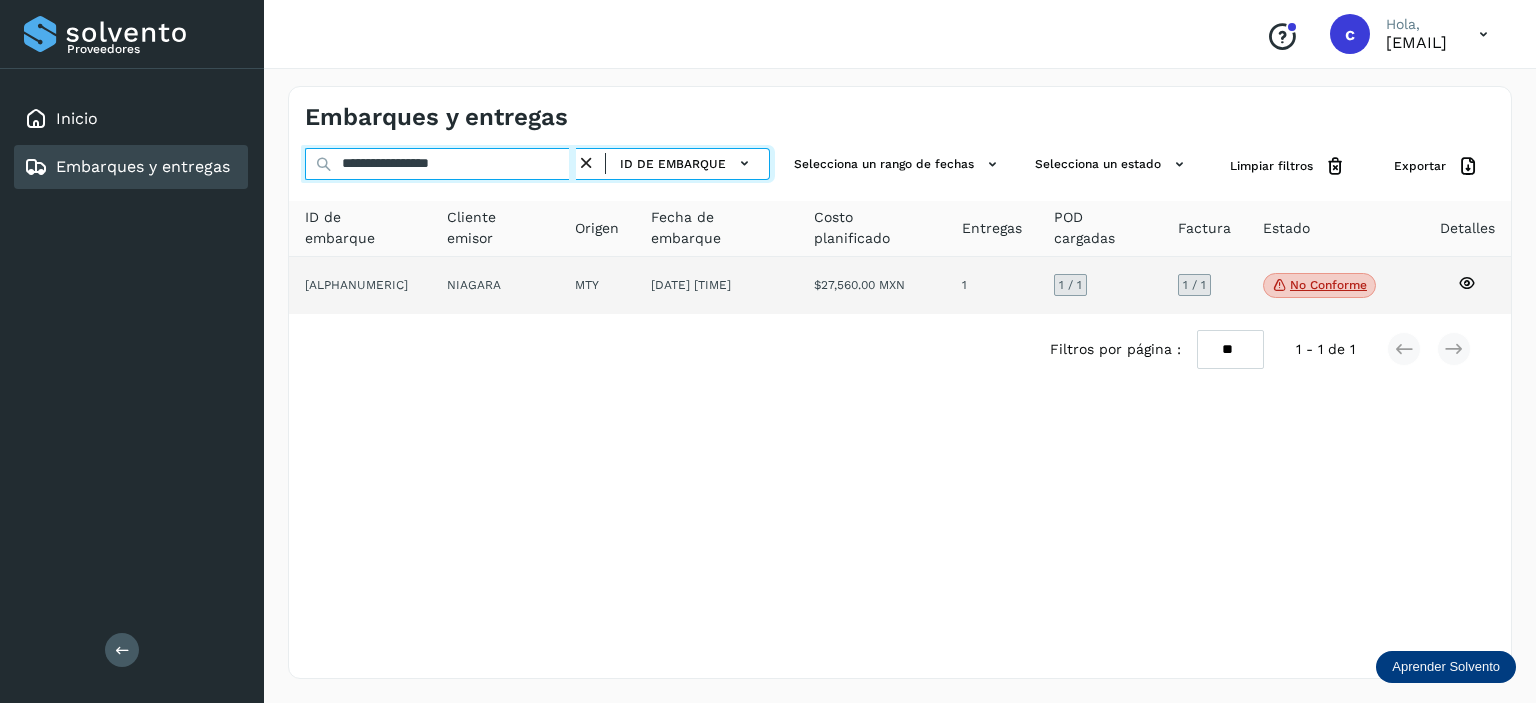 type on "**********" 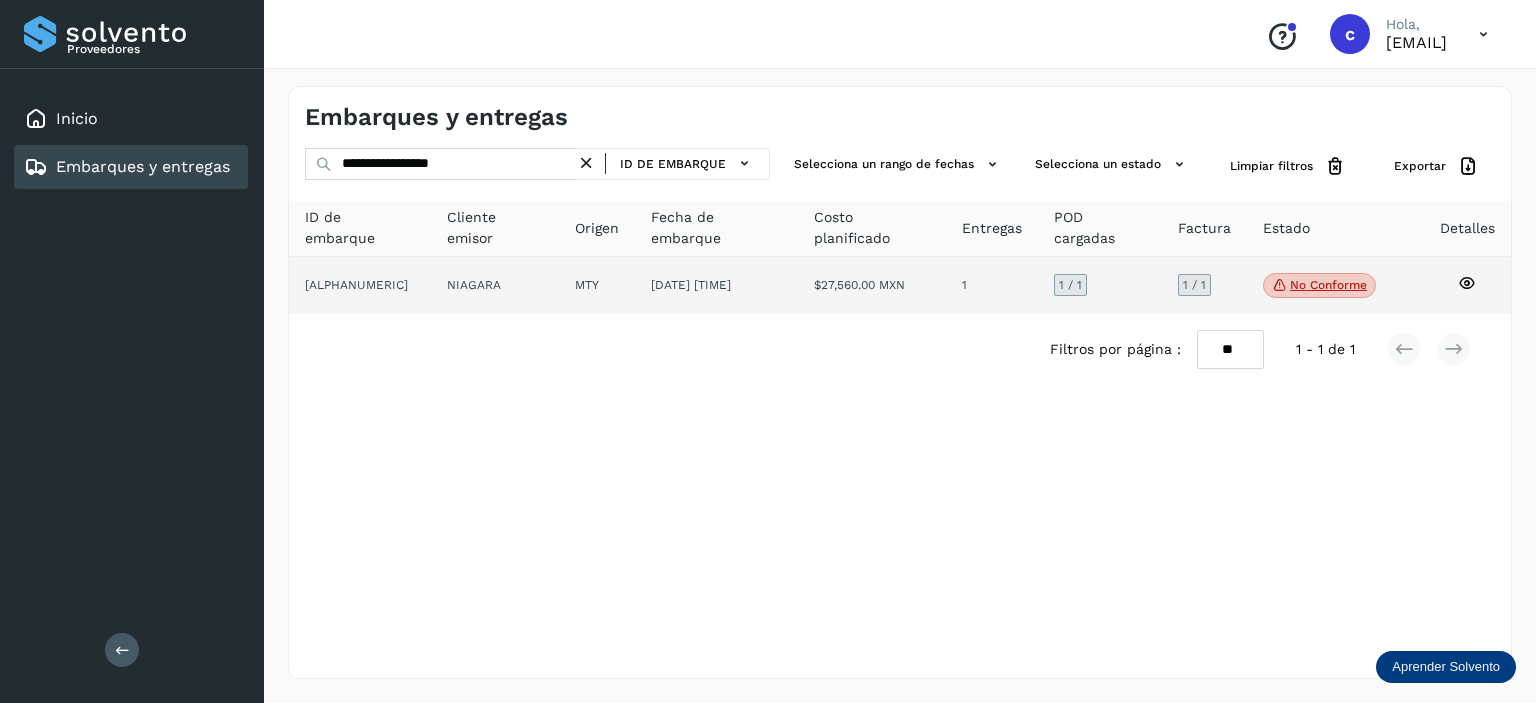 click on "[DATE] [TIME]" 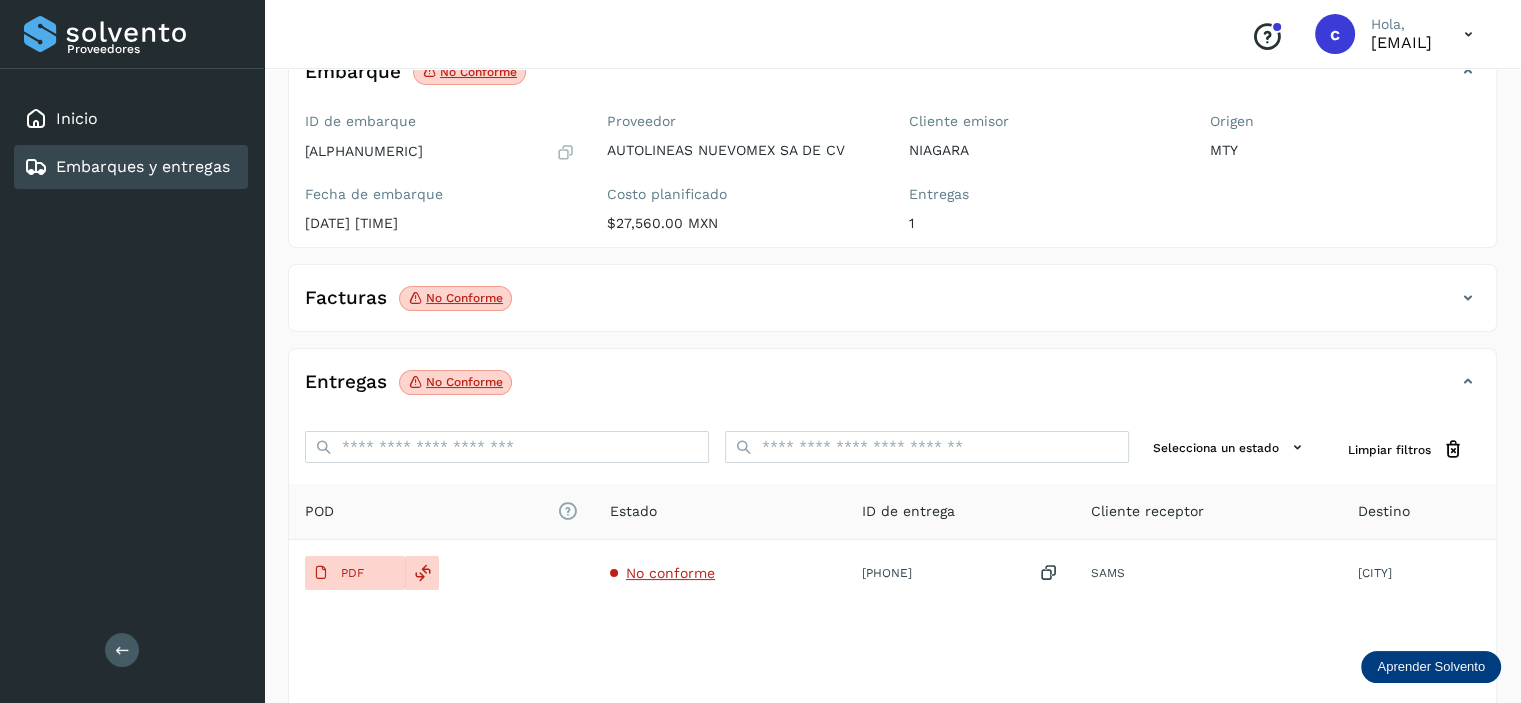 scroll, scrollTop: 242, scrollLeft: 0, axis: vertical 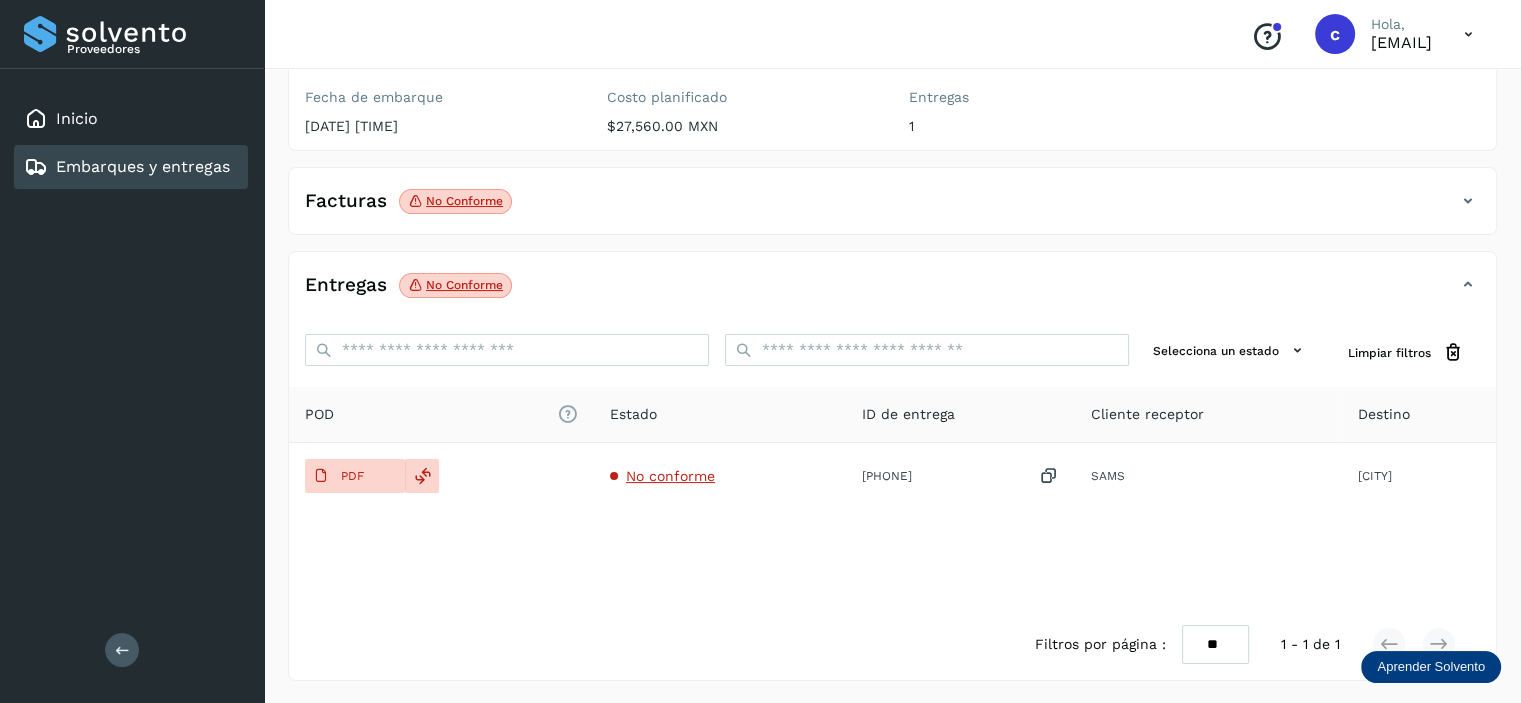 click on "Embarques y entregas" at bounding box center [143, 166] 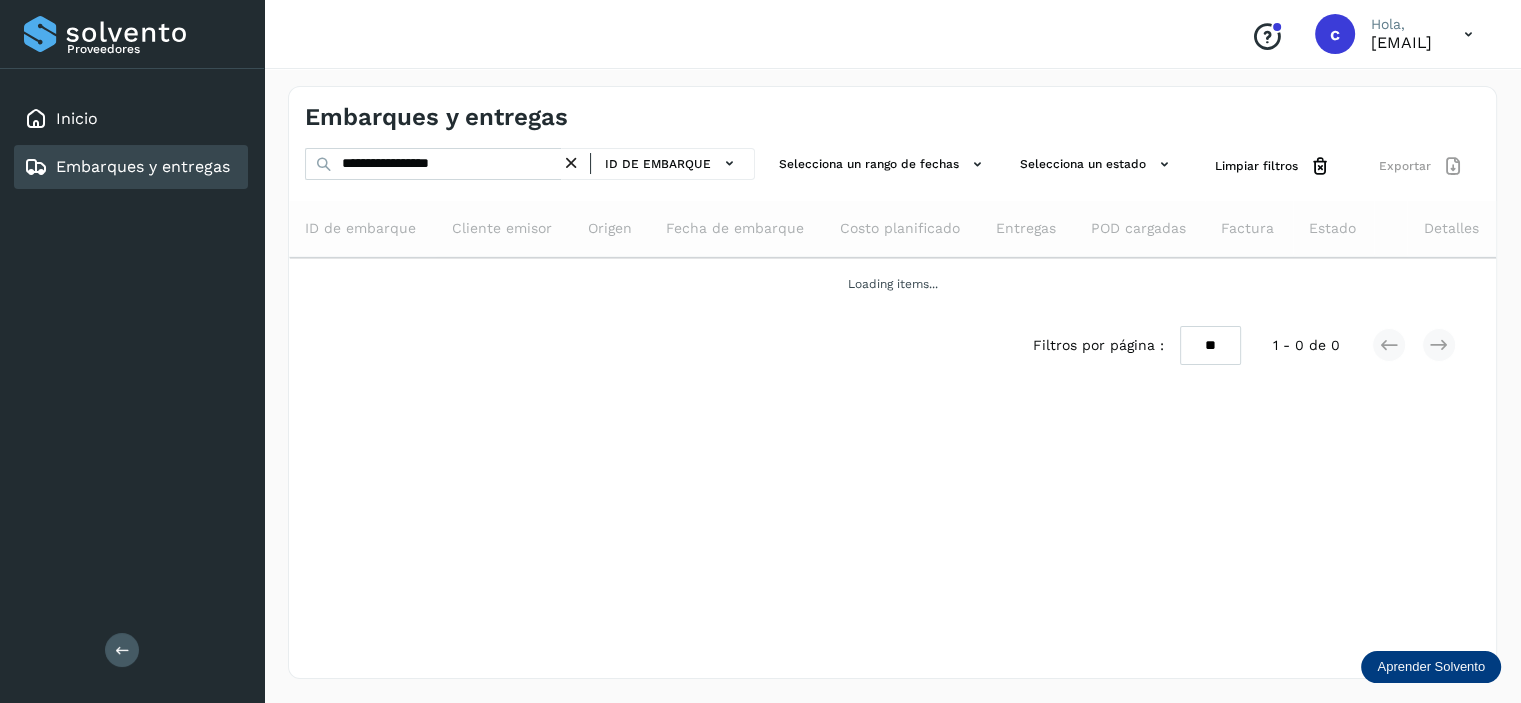 scroll, scrollTop: 0, scrollLeft: 0, axis: both 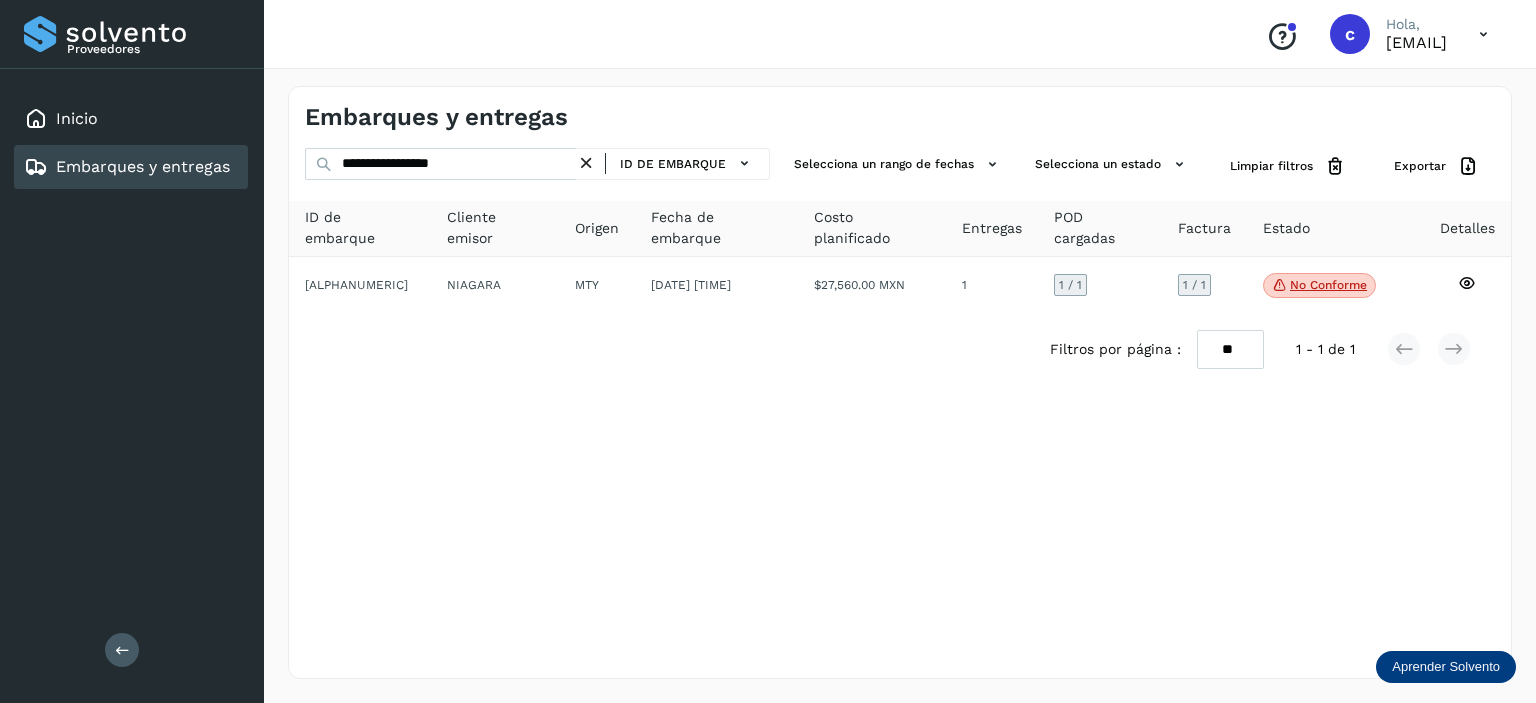 click at bounding box center (586, 163) 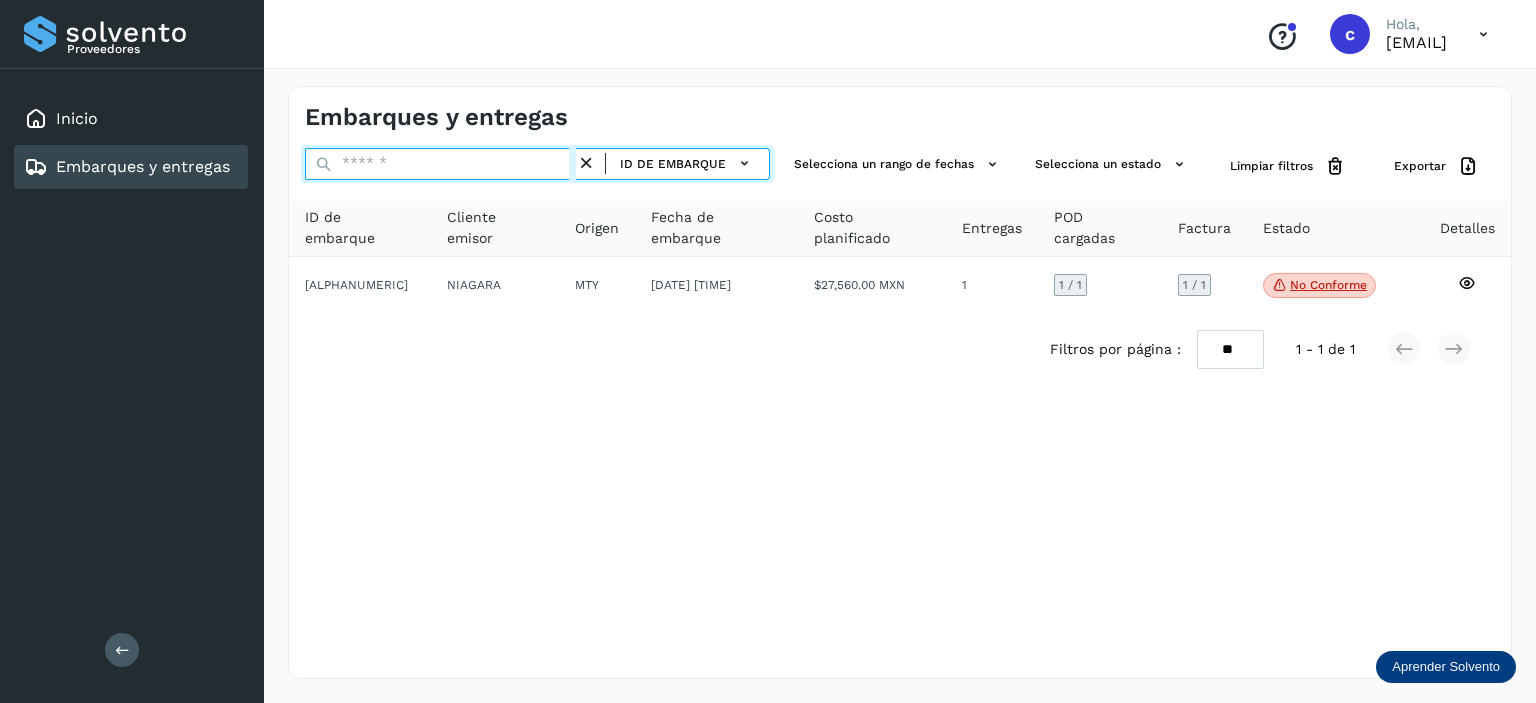 click at bounding box center (440, 164) 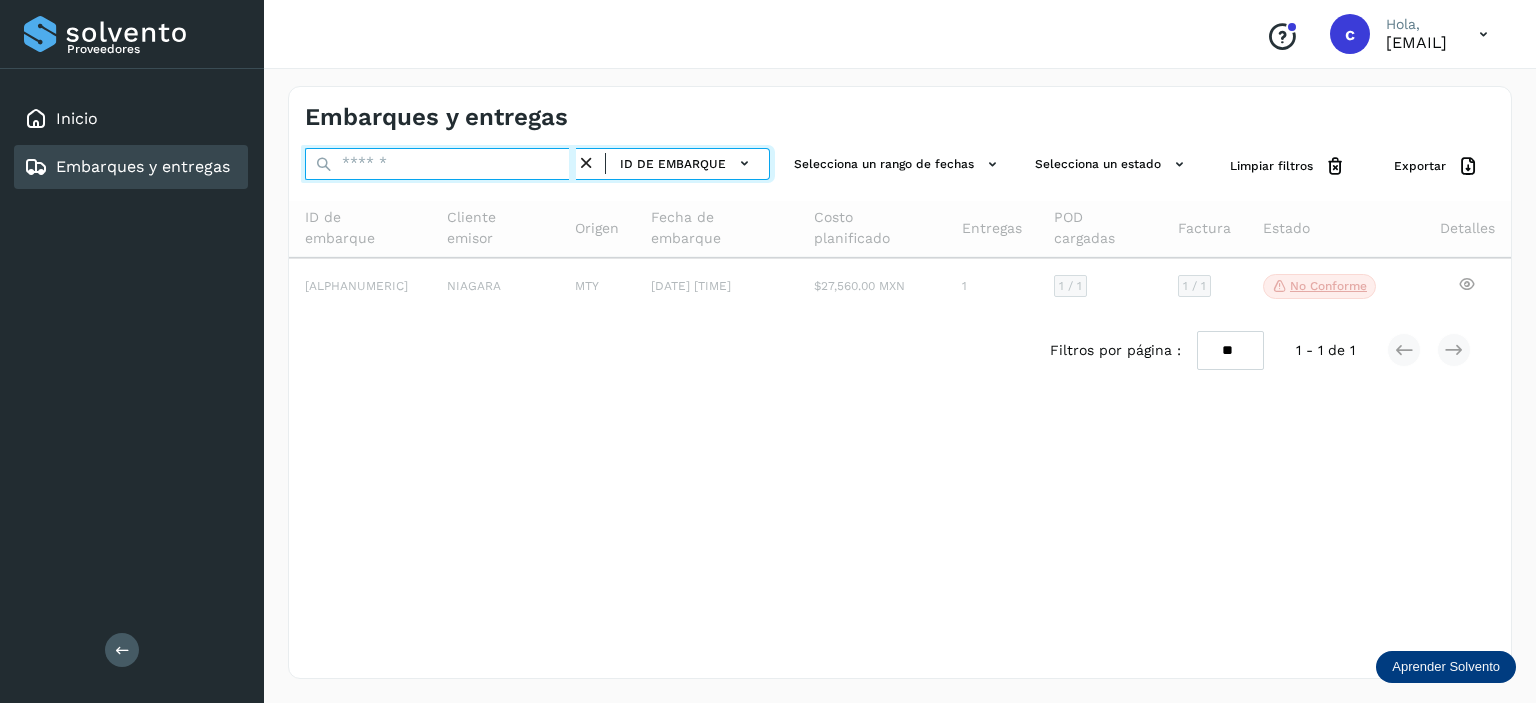 paste on "**********" 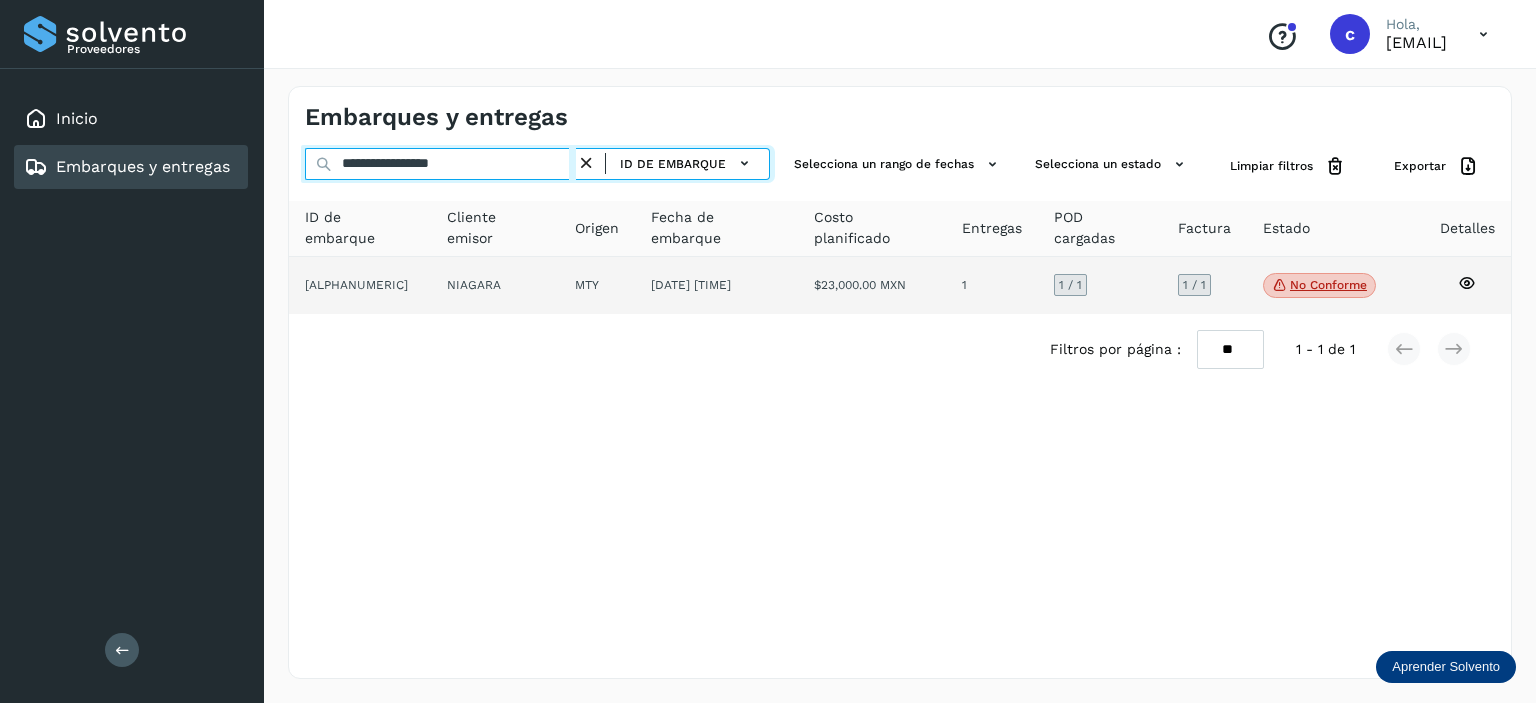 type on "**********" 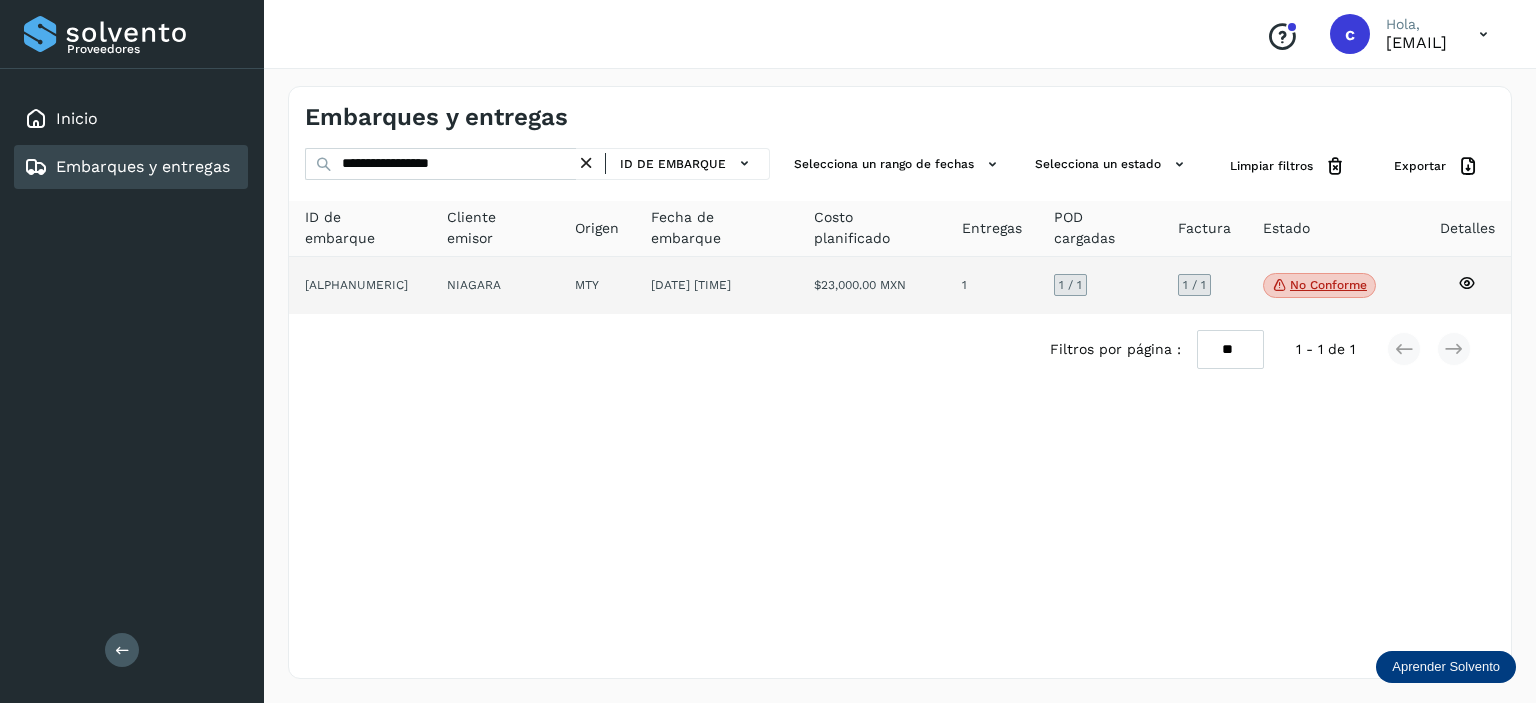 click on "[DATE] [TIME]" 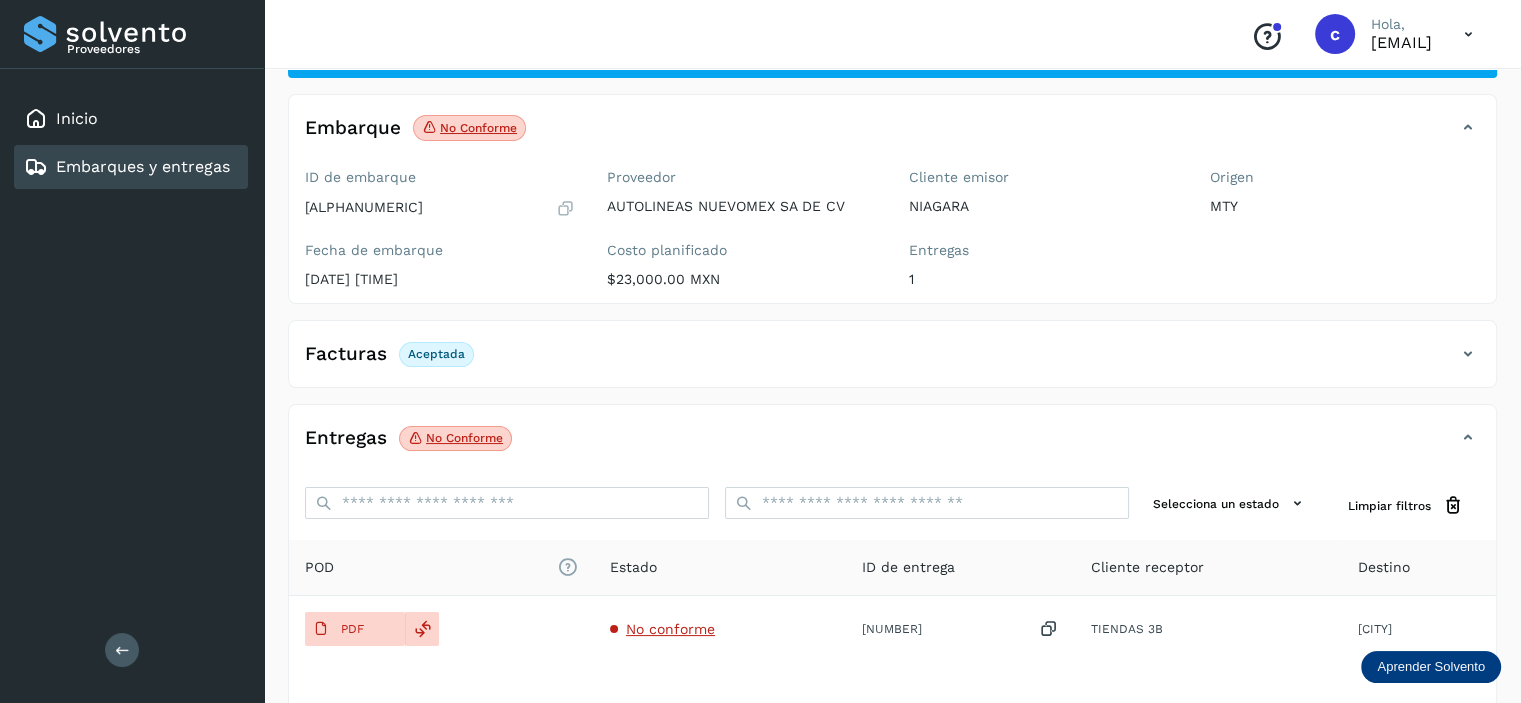 scroll, scrollTop: 242, scrollLeft: 0, axis: vertical 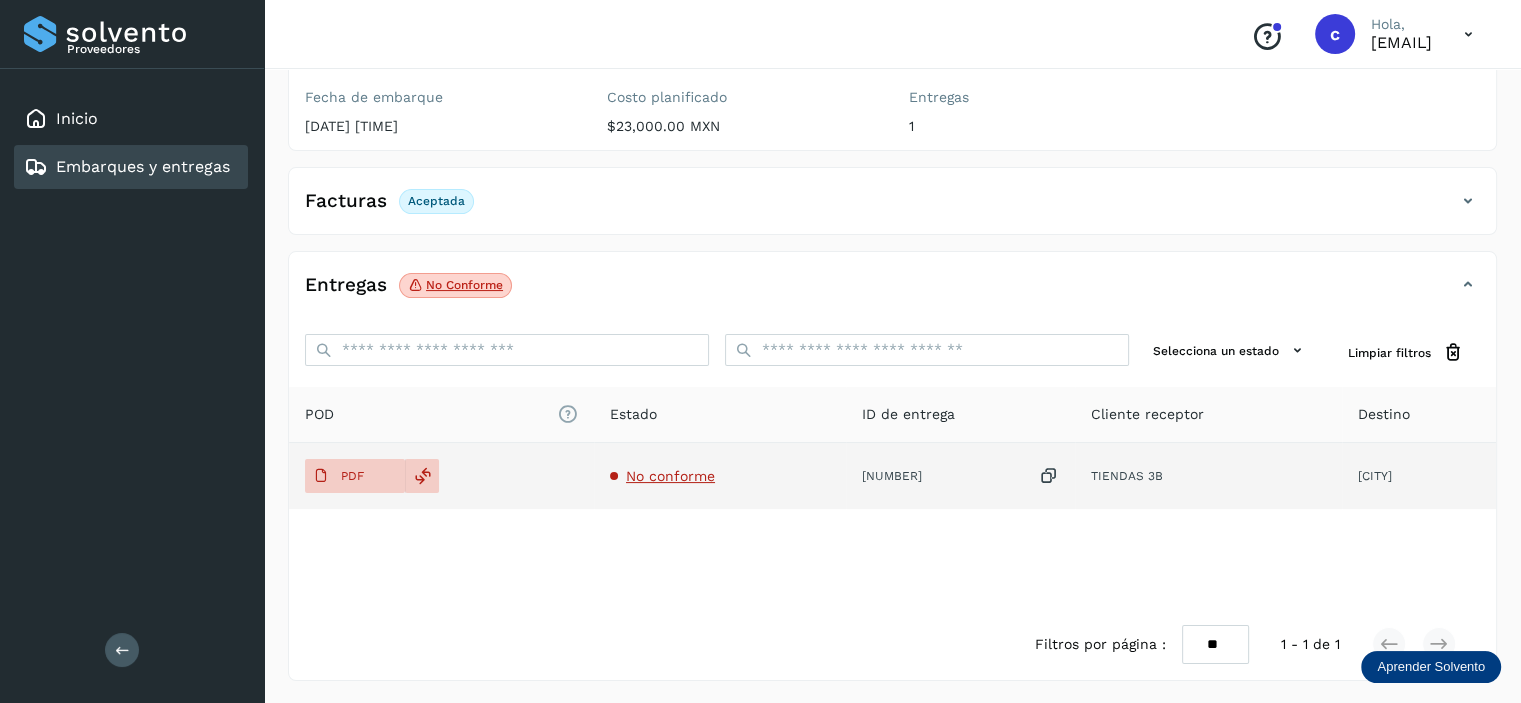 click on "No conforme" at bounding box center (670, 476) 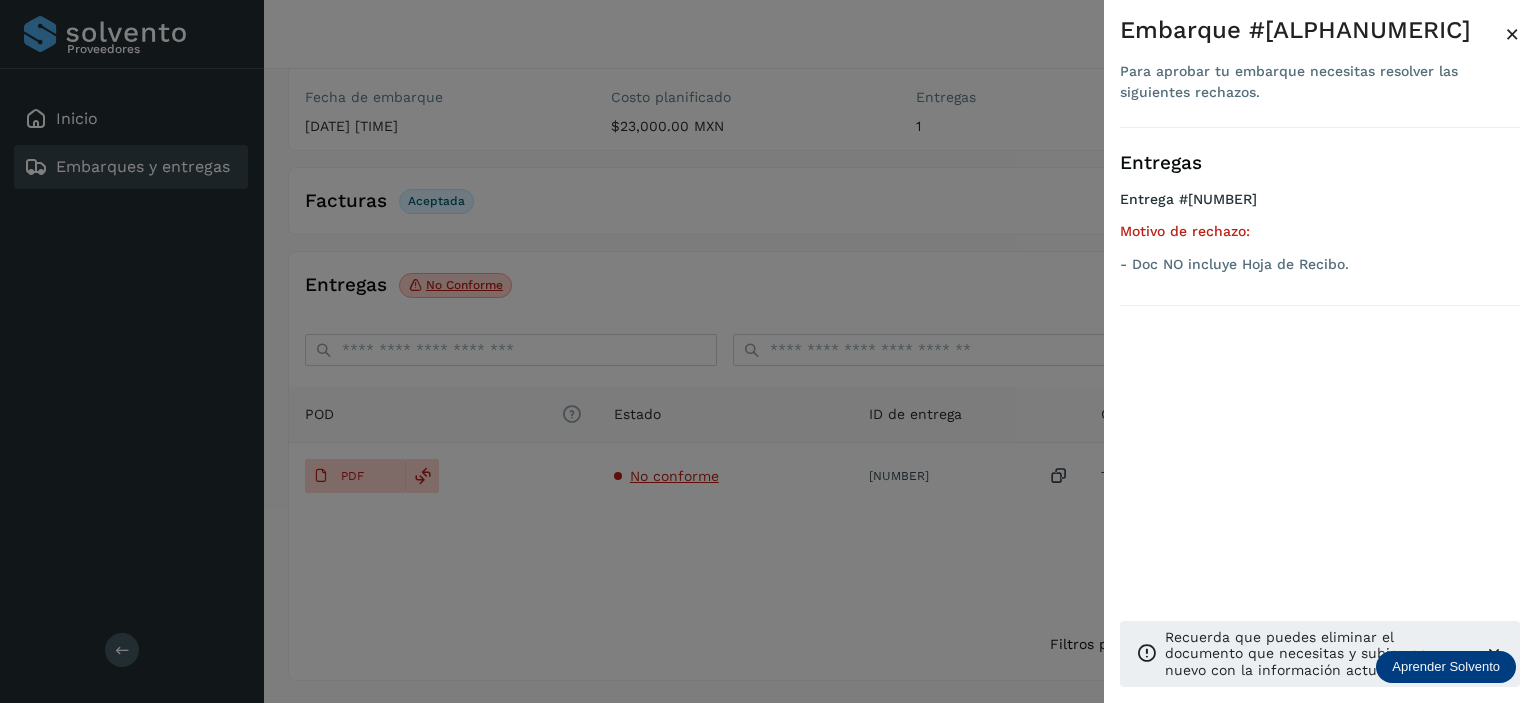 click at bounding box center [768, 351] 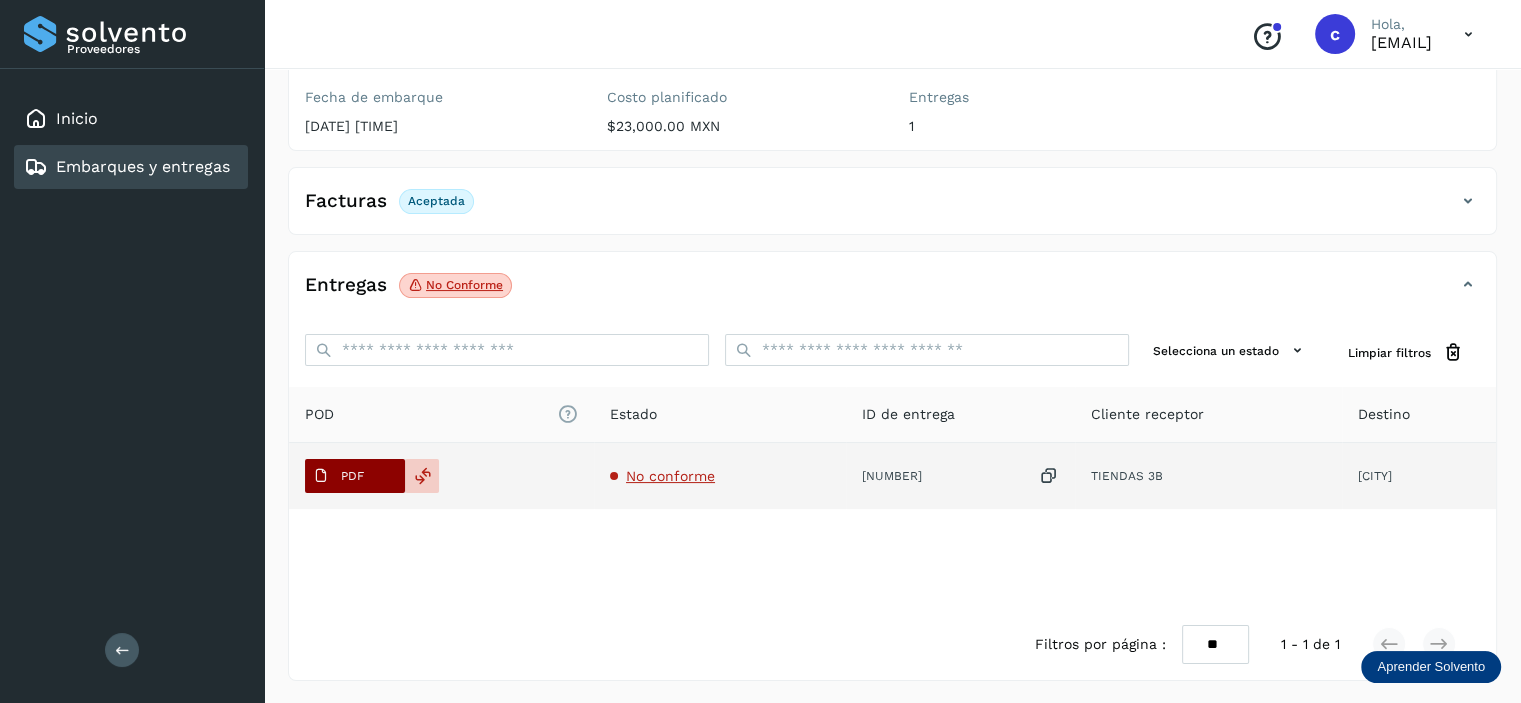 click on "PDF" at bounding box center [352, 476] 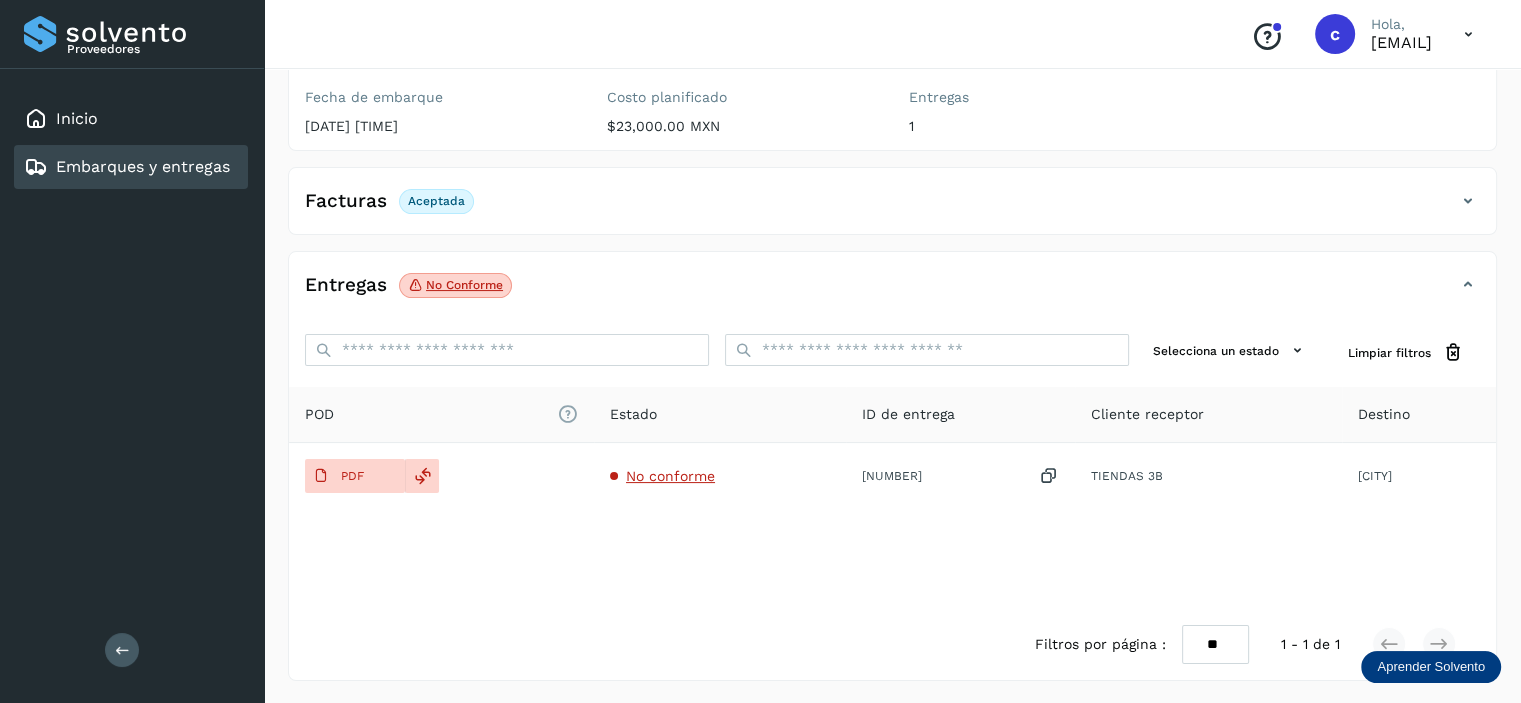 click on "Embarques y entregas" at bounding box center (143, 166) 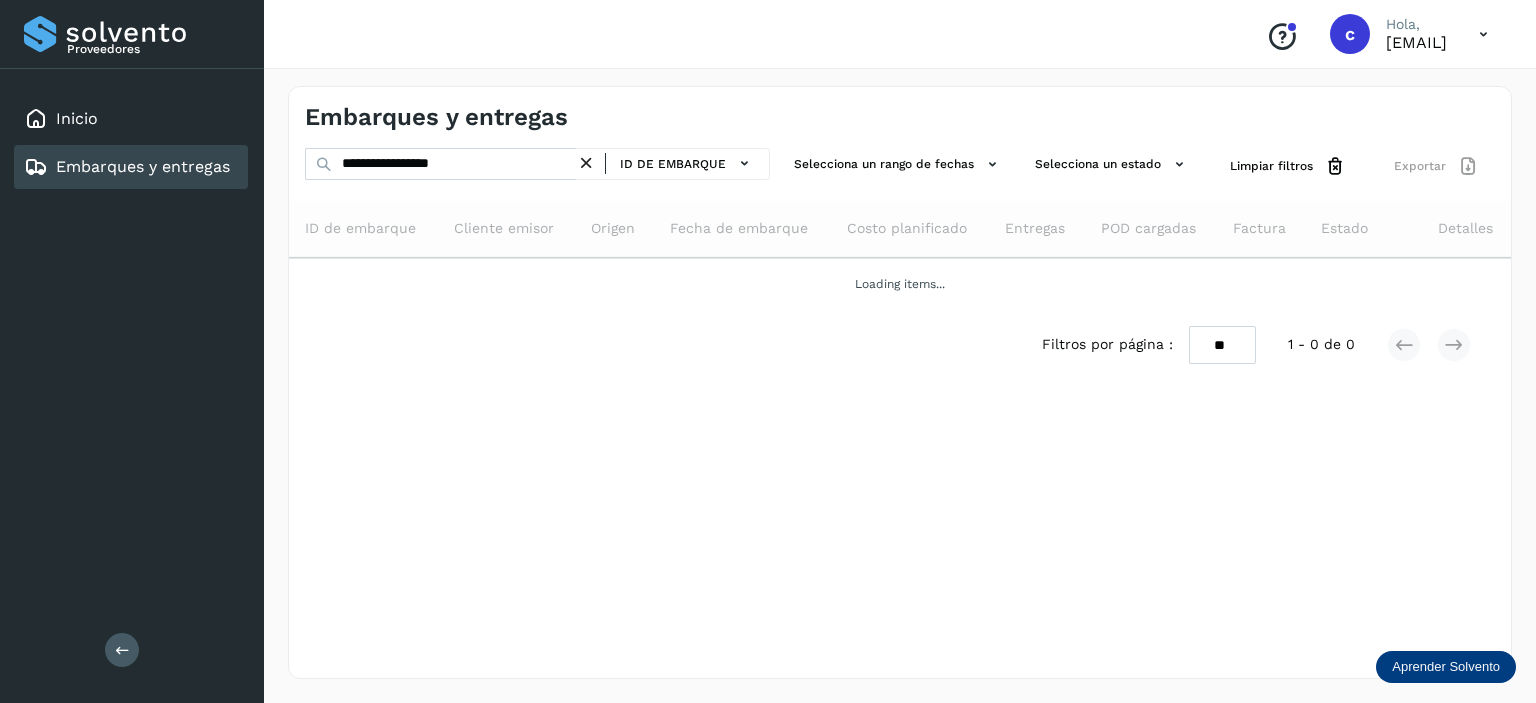 click at bounding box center (586, 163) 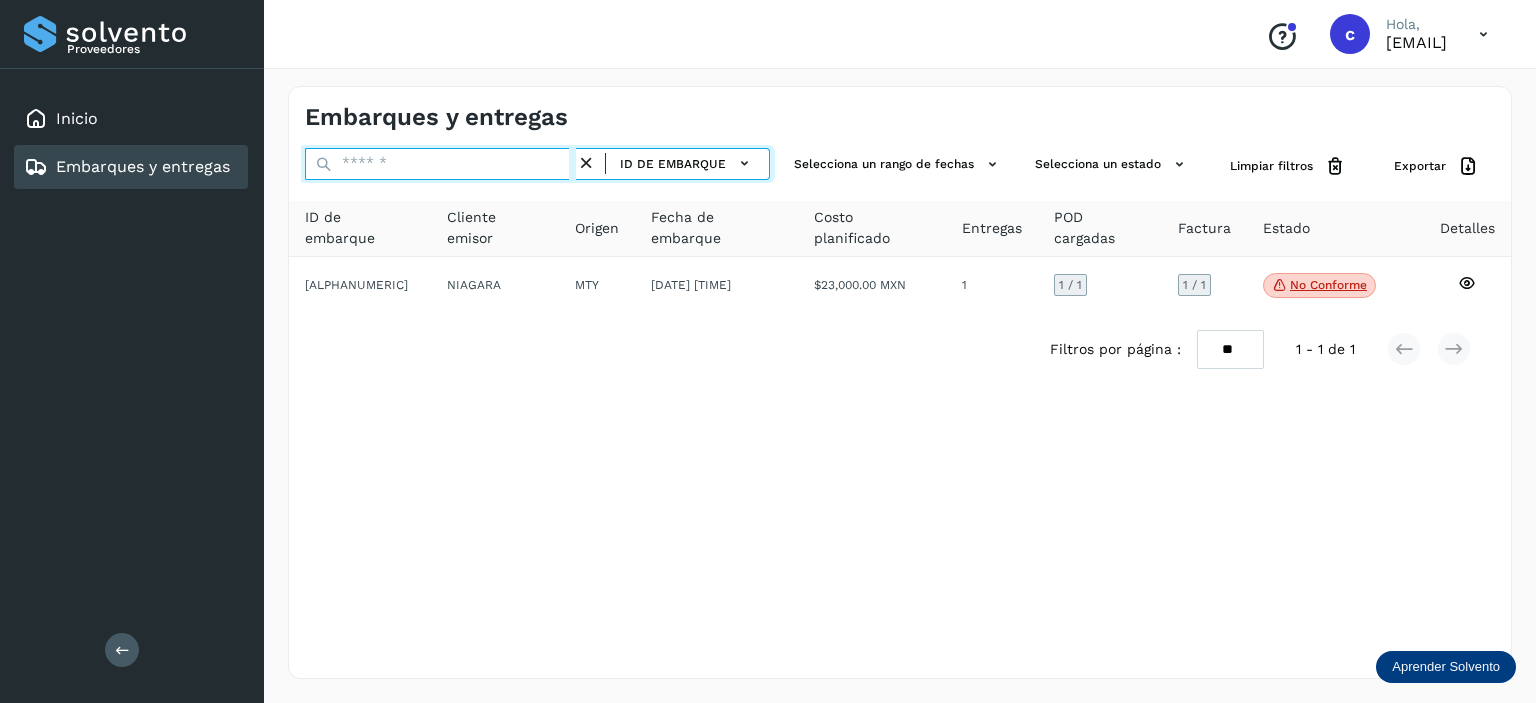 click at bounding box center (440, 164) 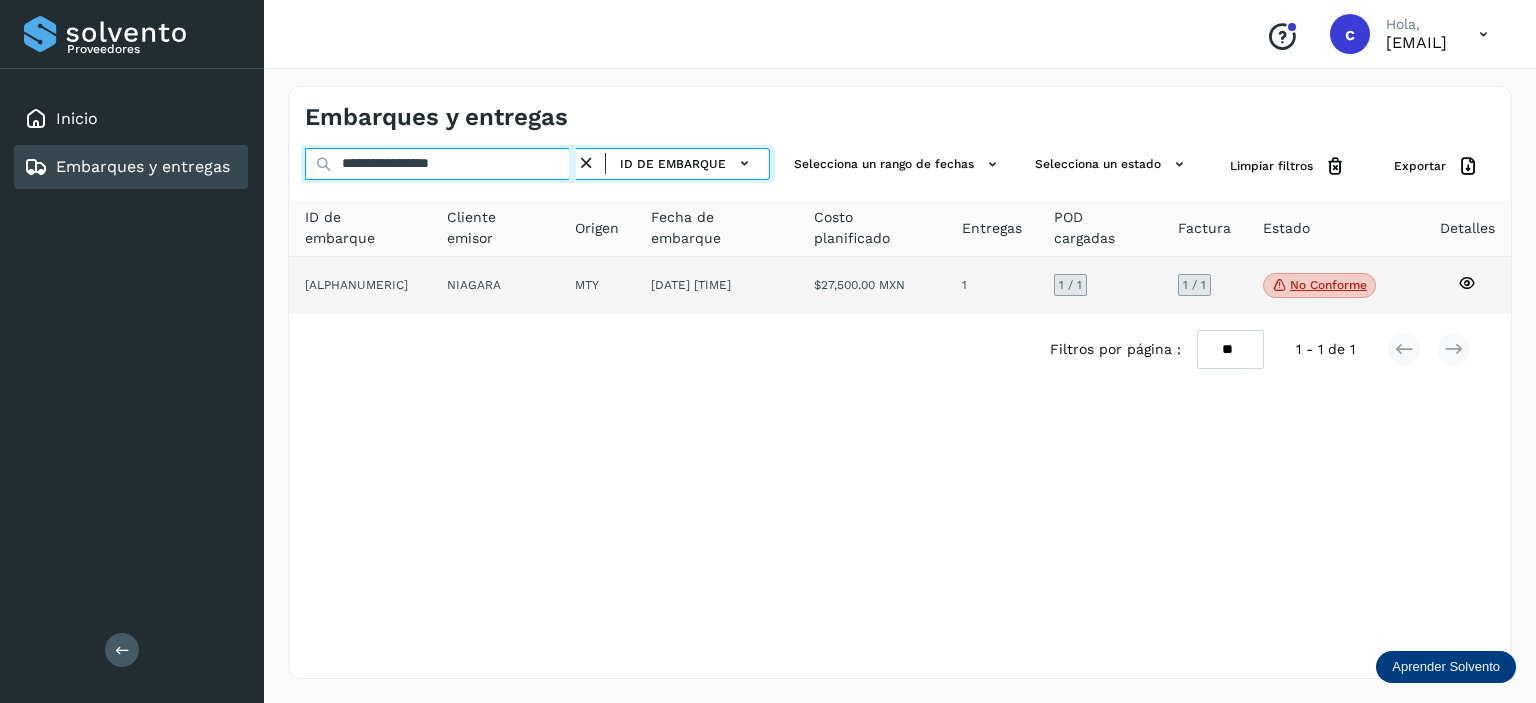 type on "**********" 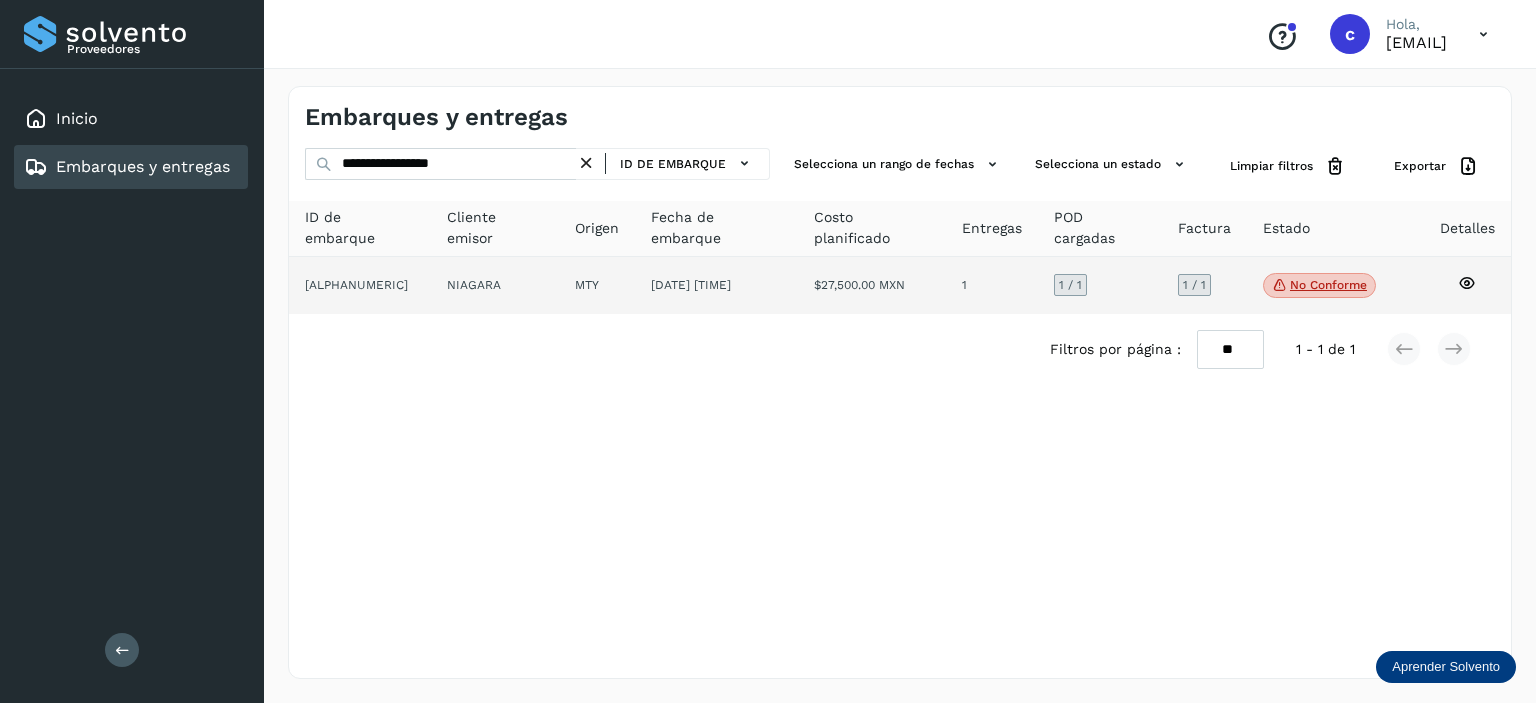click on "[DATE] [TIME]" 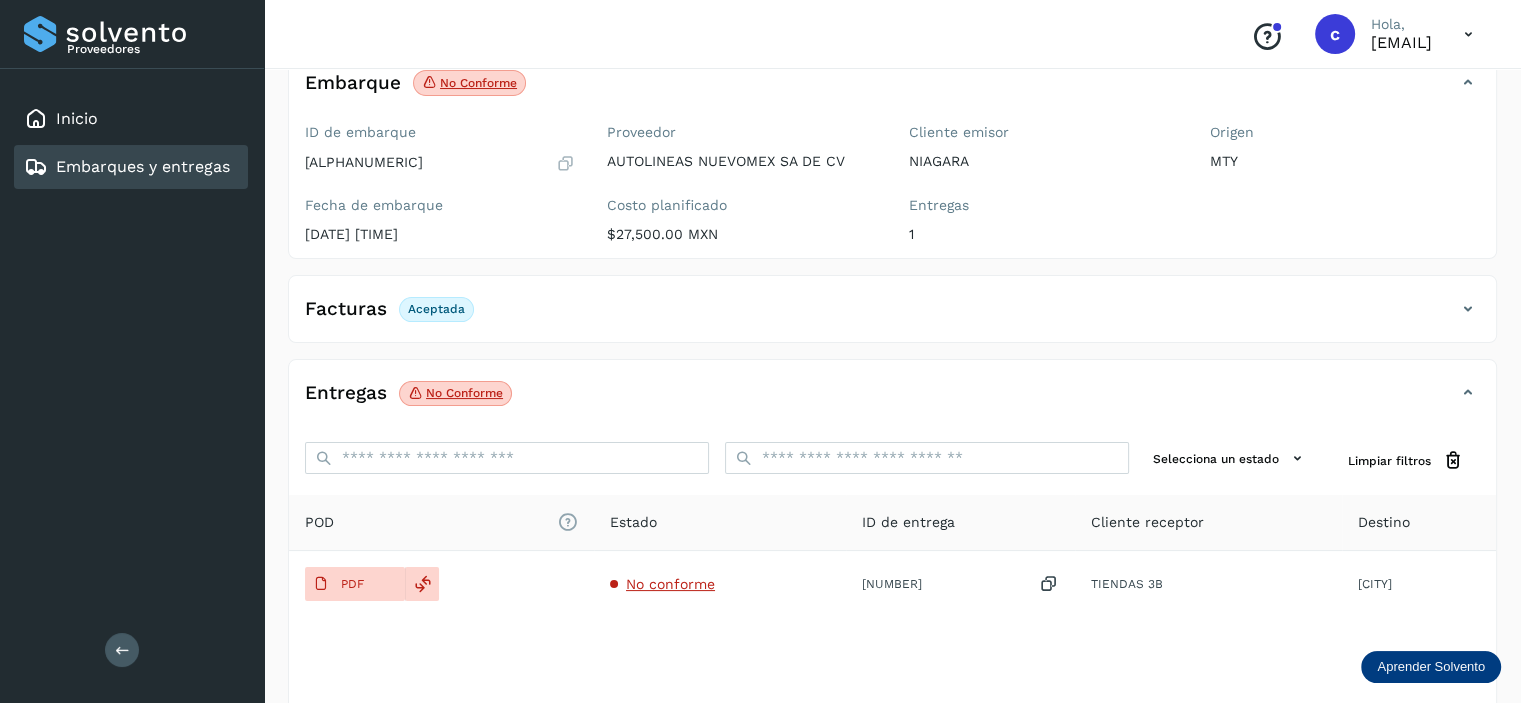 scroll, scrollTop: 242, scrollLeft: 0, axis: vertical 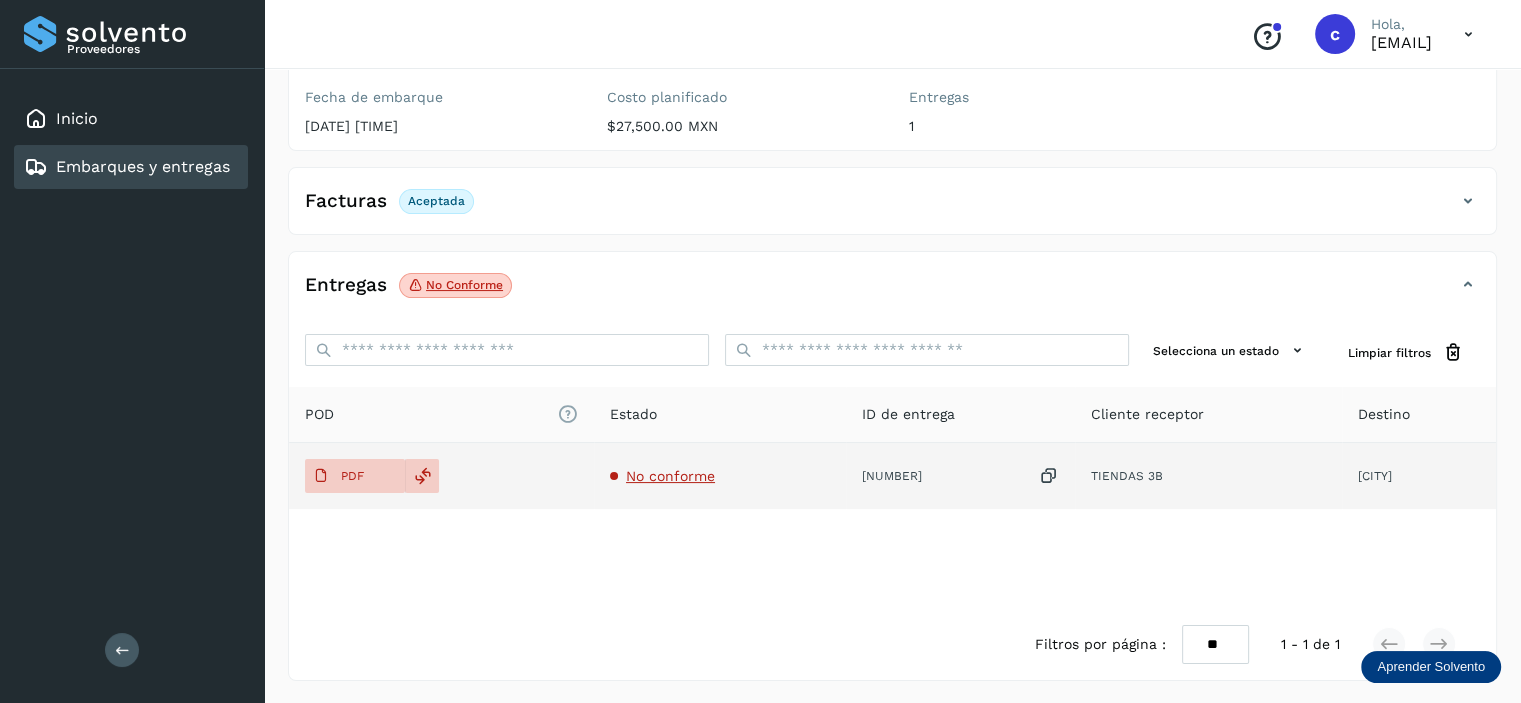 click on "No conforme" at bounding box center (670, 476) 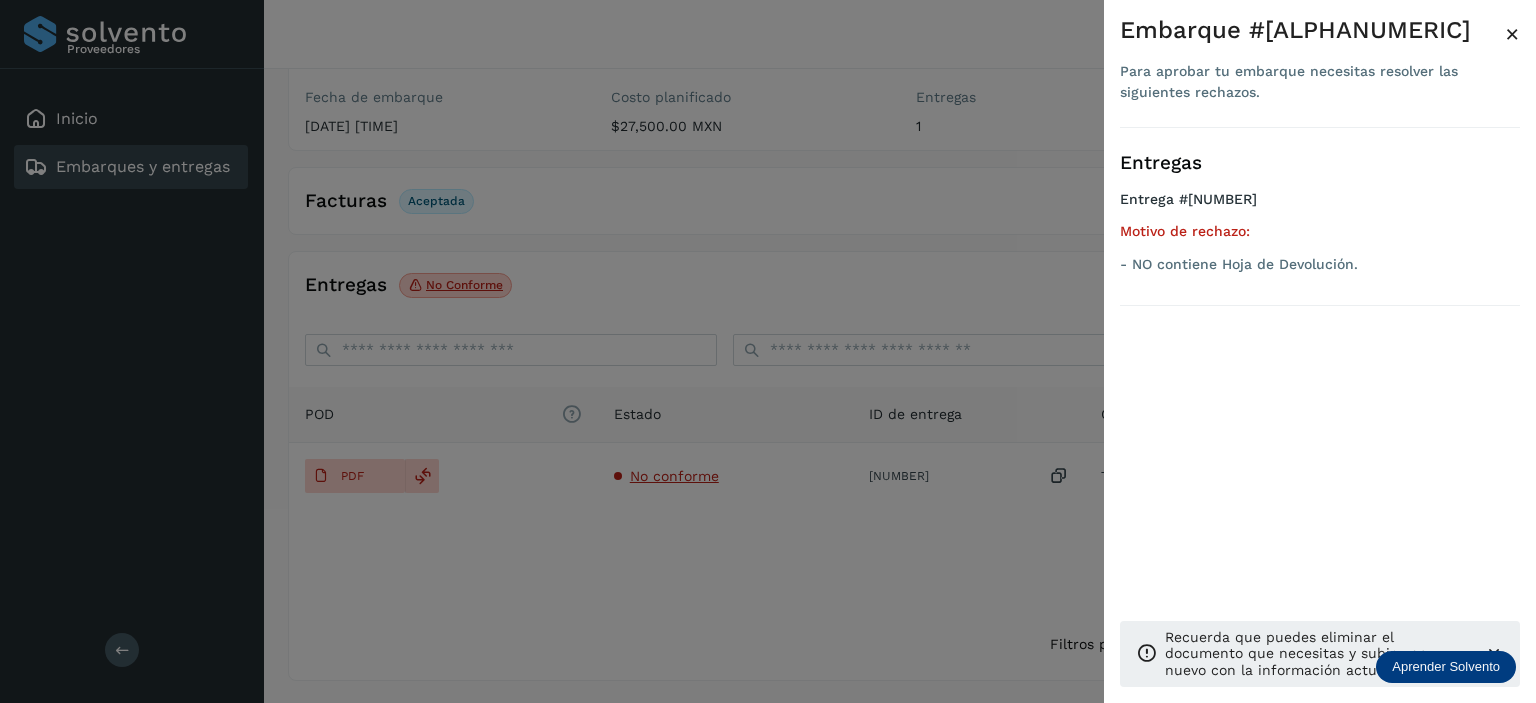 click at bounding box center [768, 351] 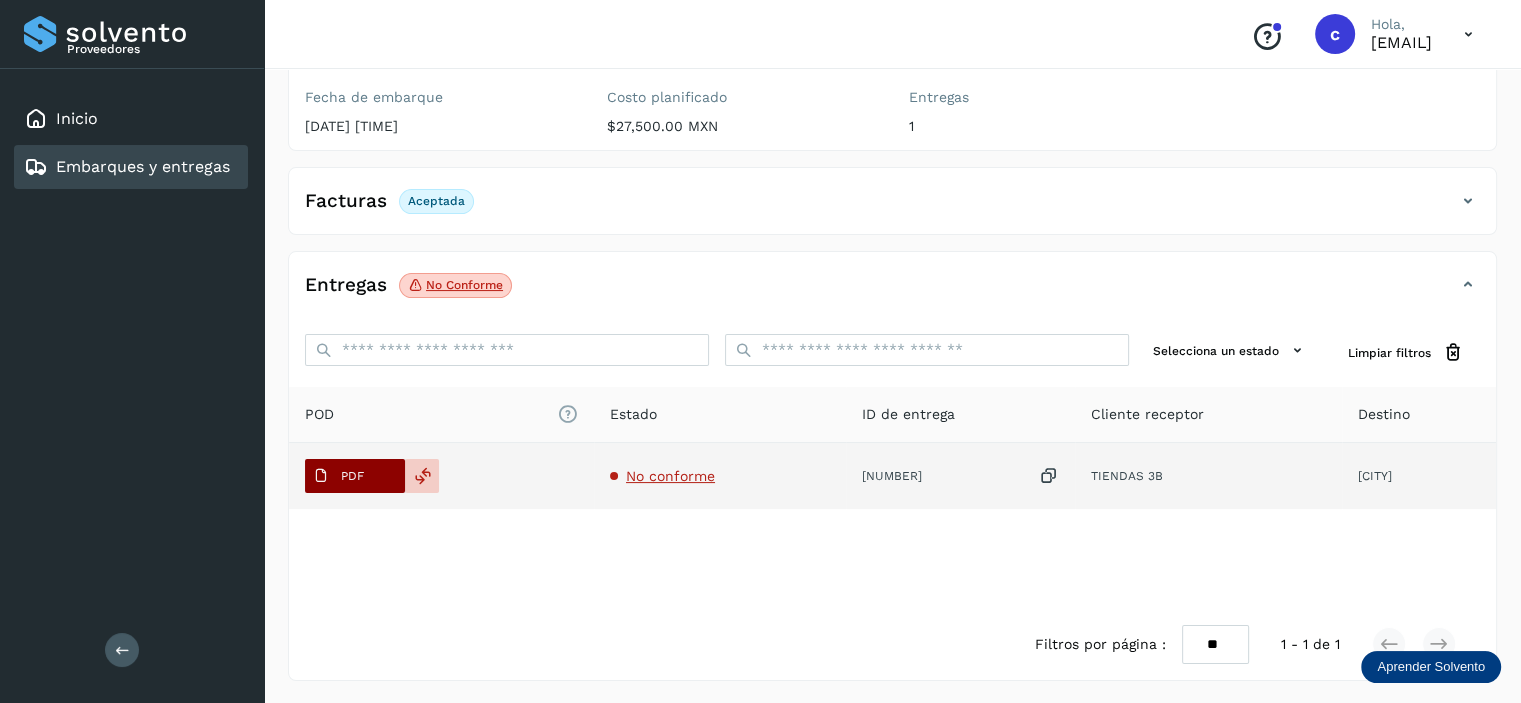 click on "PDF" at bounding box center [338, 476] 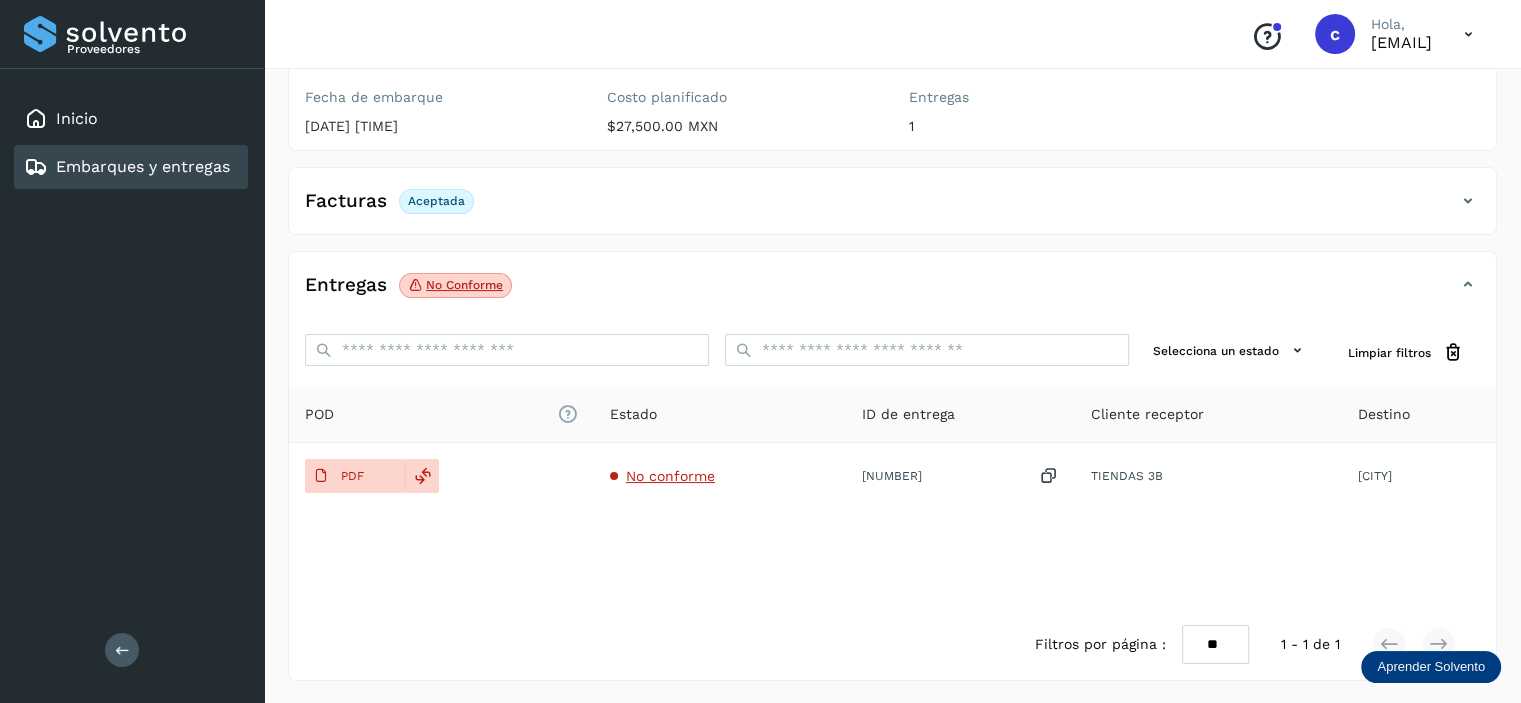 click on "Embarques y entregas" at bounding box center (127, 167) 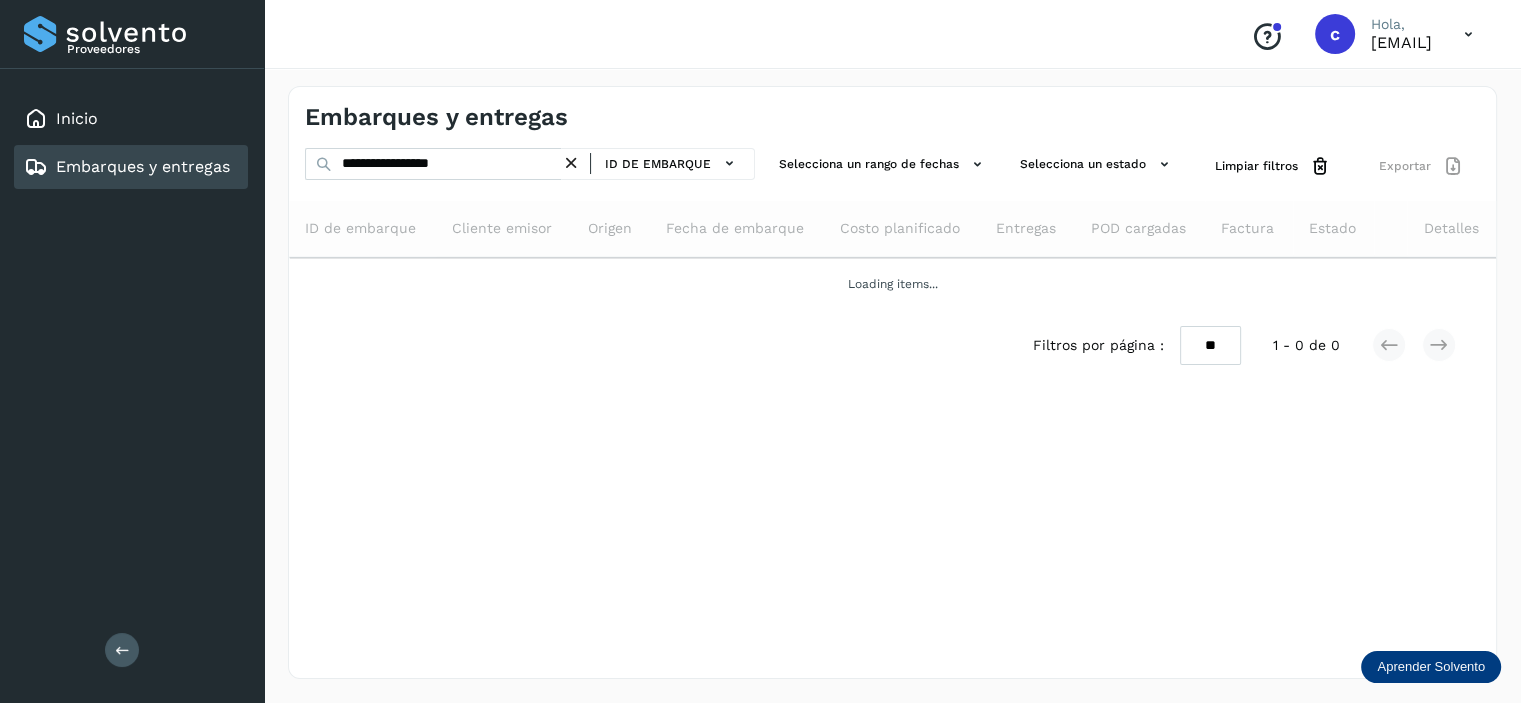 scroll, scrollTop: 0, scrollLeft: 0, axis: both 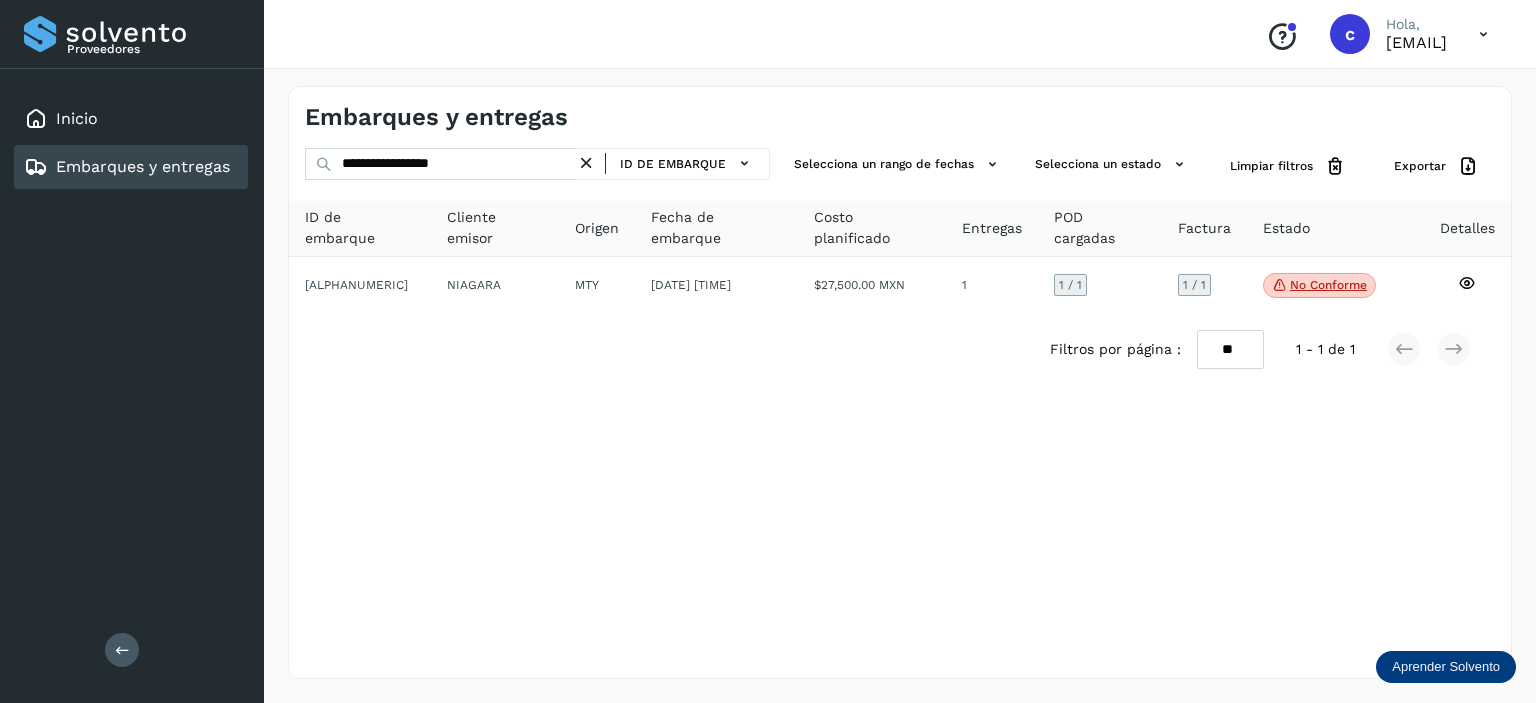 click on "ID de embarque" 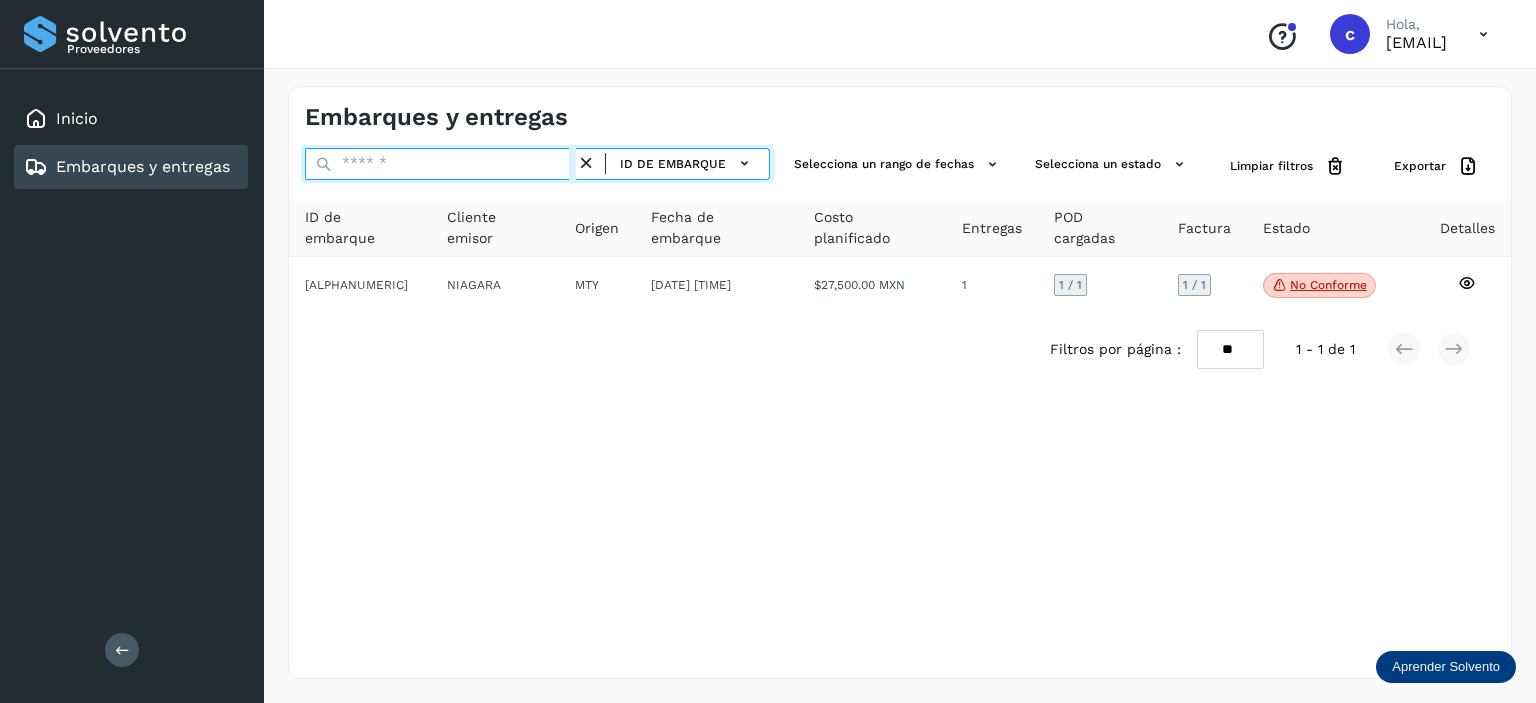 click at bounding box center (440, 164) 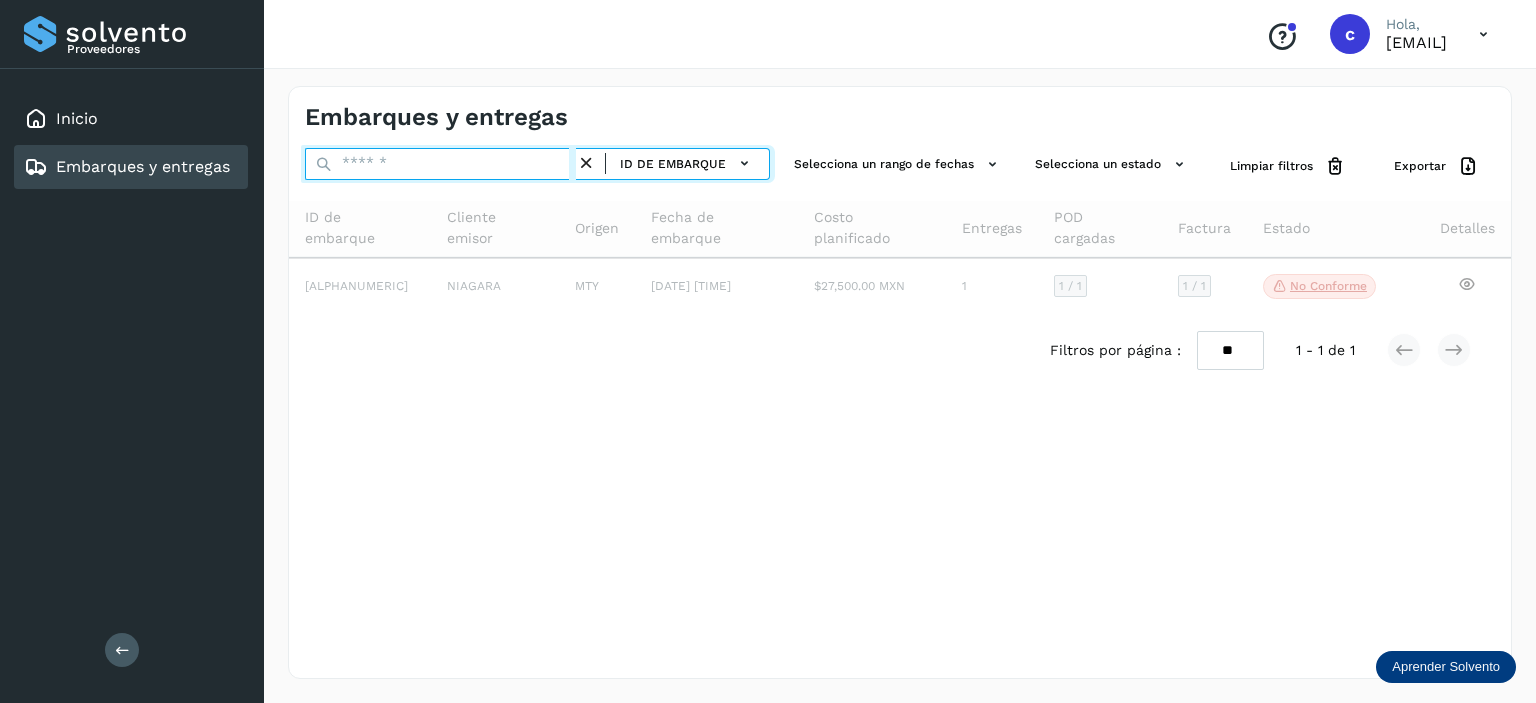 paste on "**********" 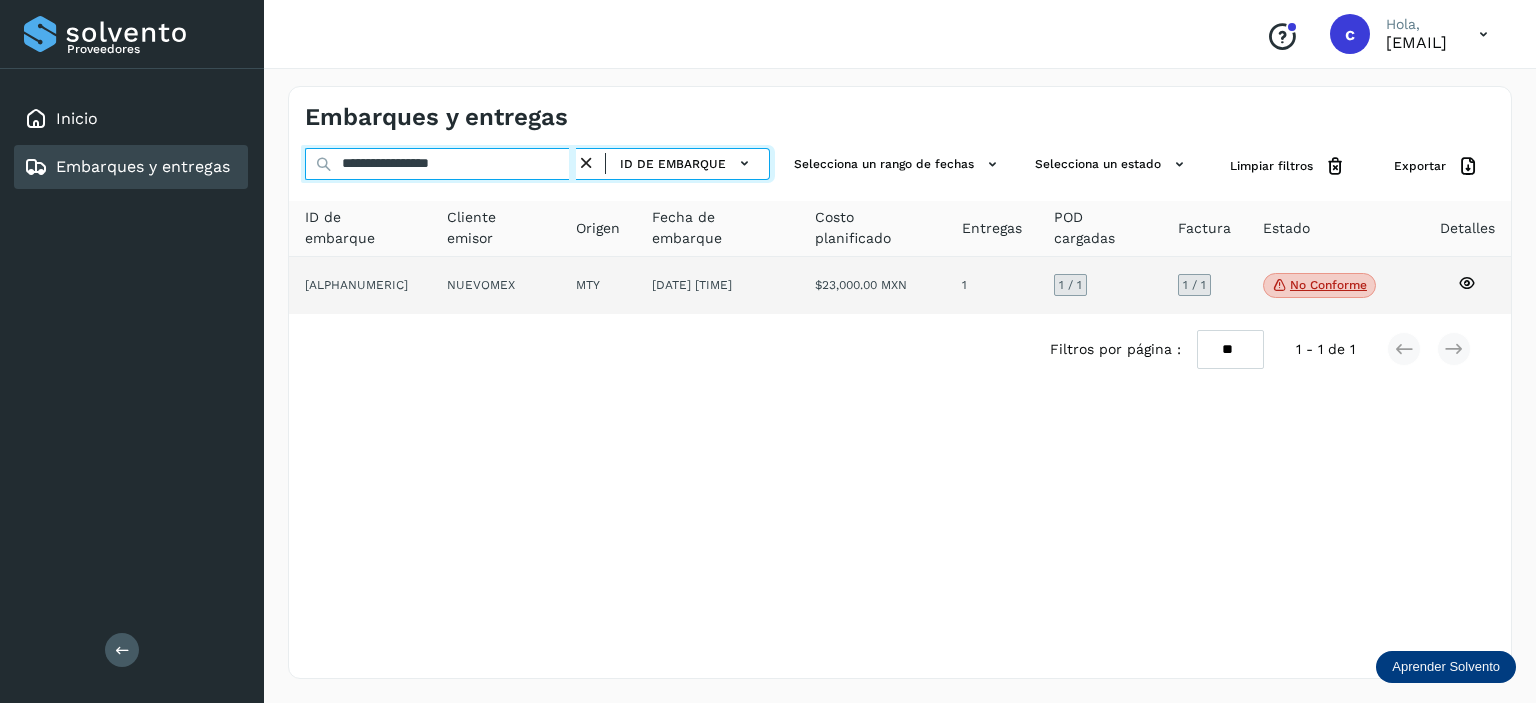 type on "**********" 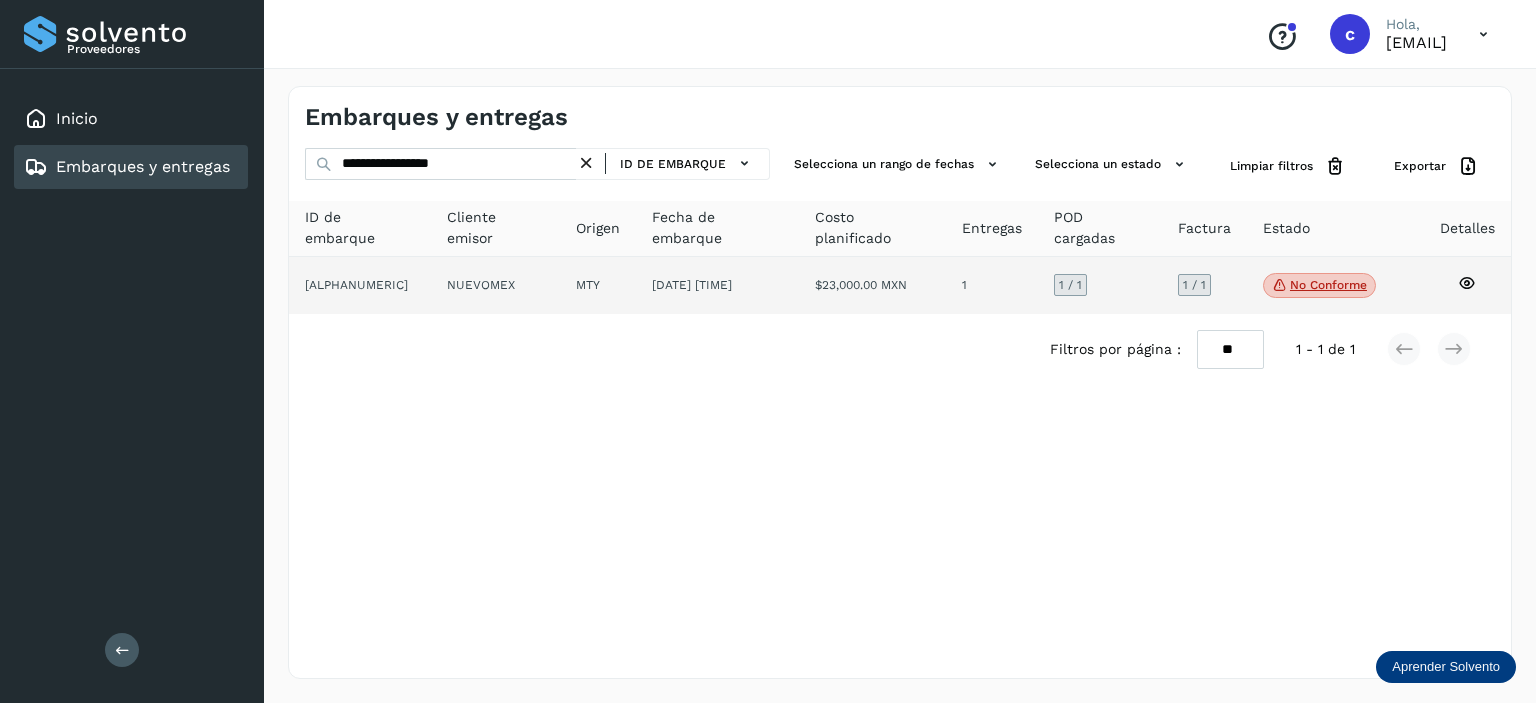 click on "[DATE] [TIME]" 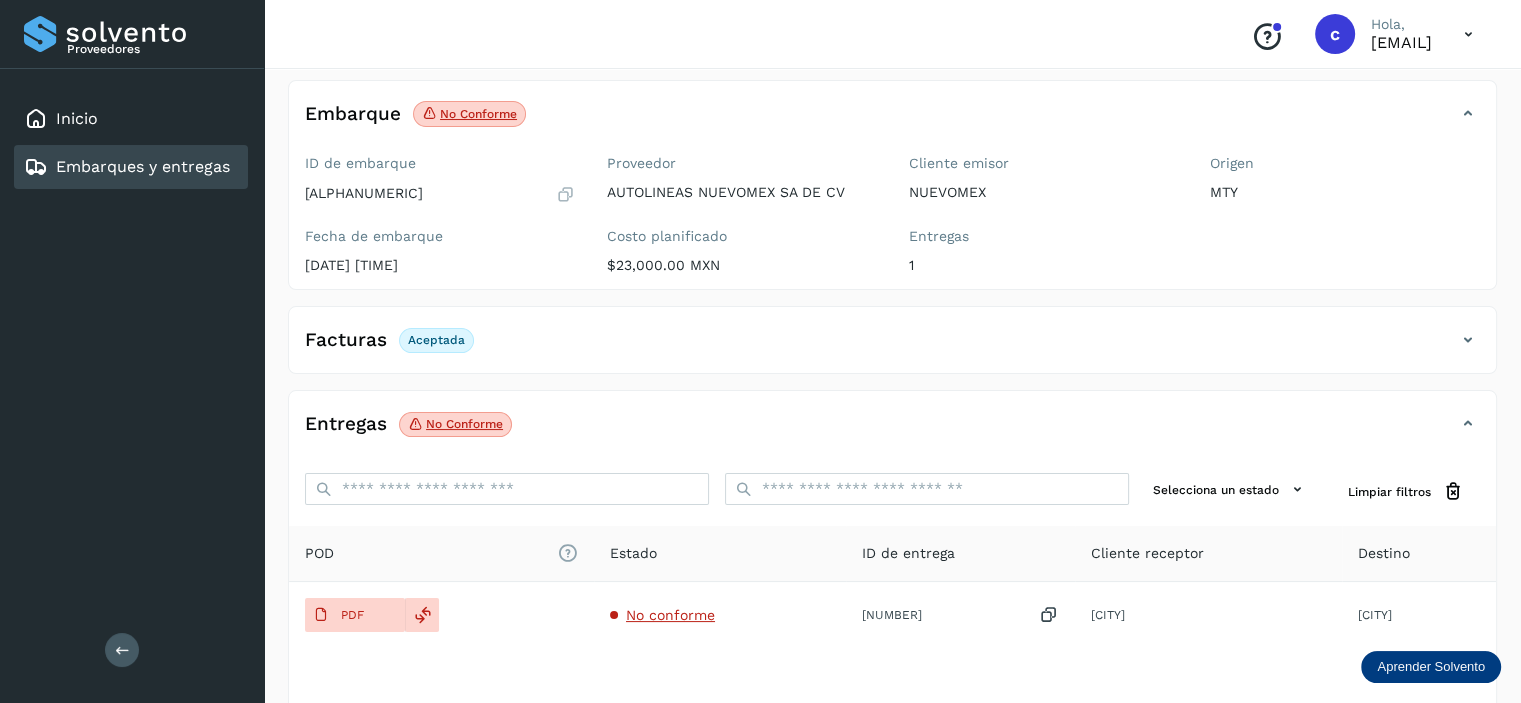 scroll, scrollTop: 242, scrollLeft: 0, axis: vertical 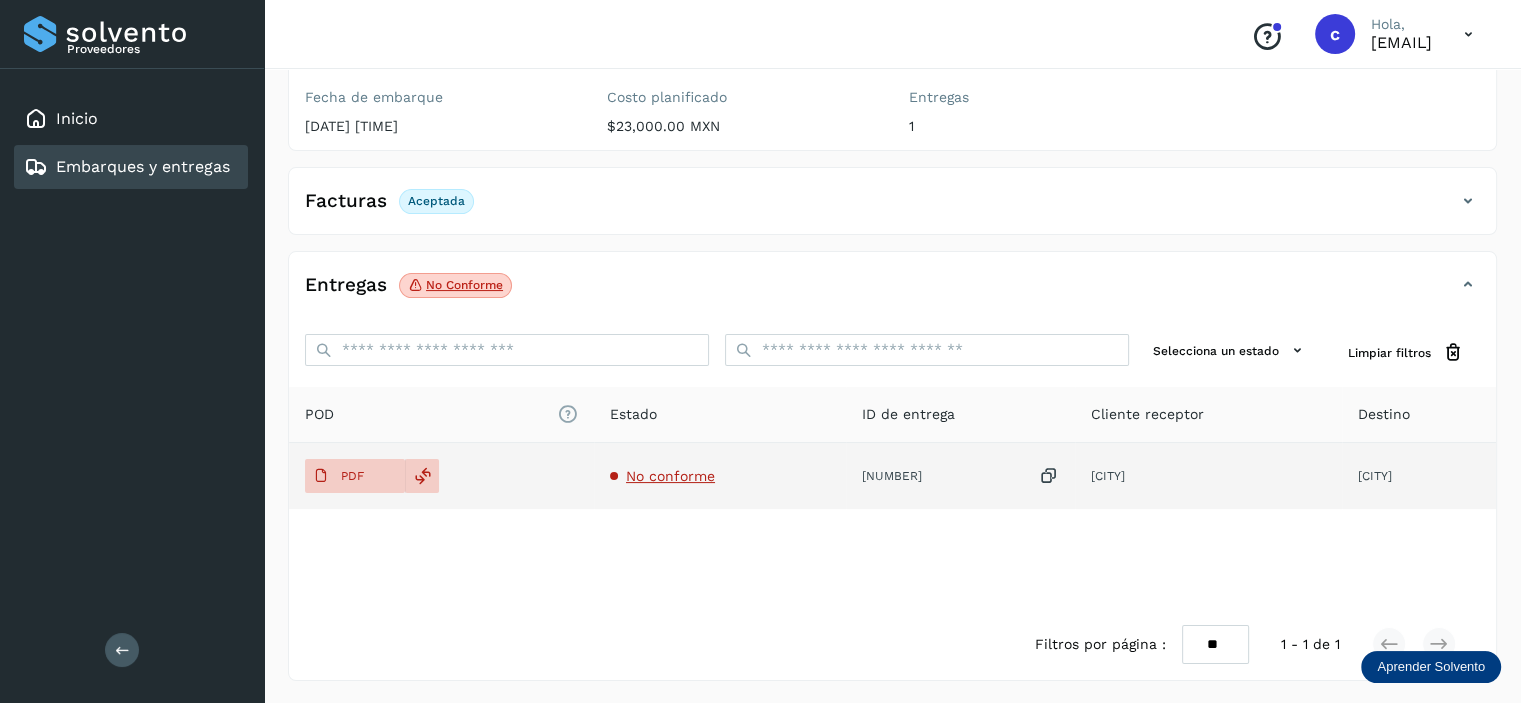 click on "No conforme" 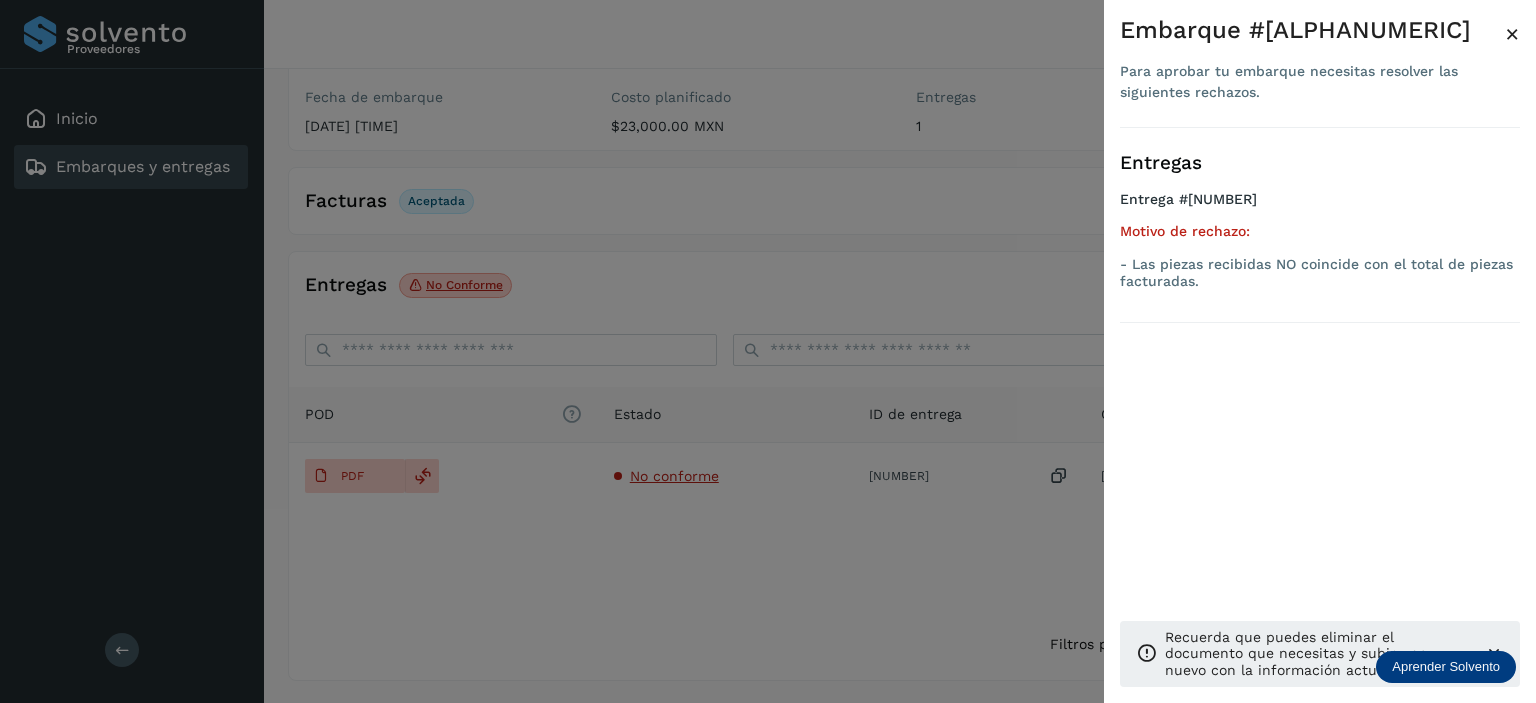 click at bounding box center [768, 351] 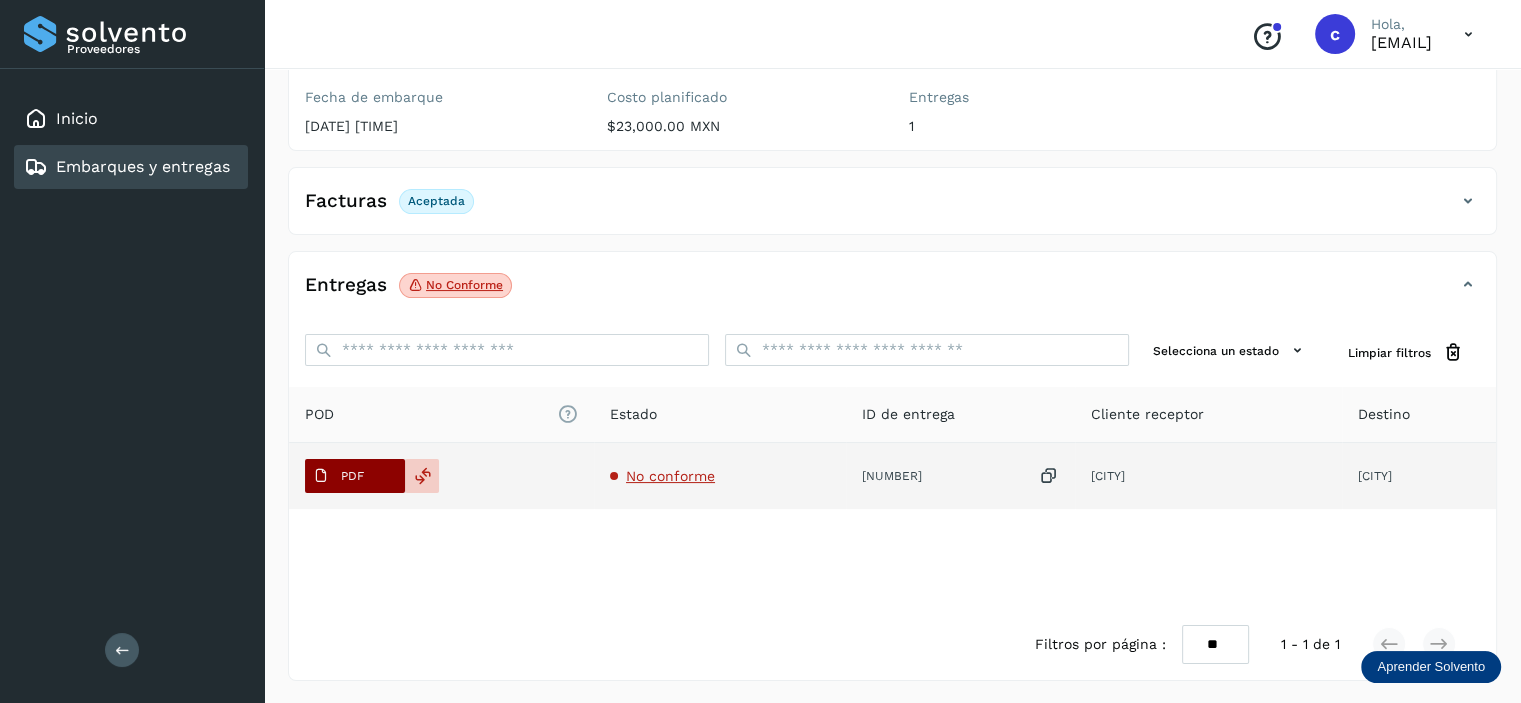 click on "PDF" at bounding box center [338, 476] 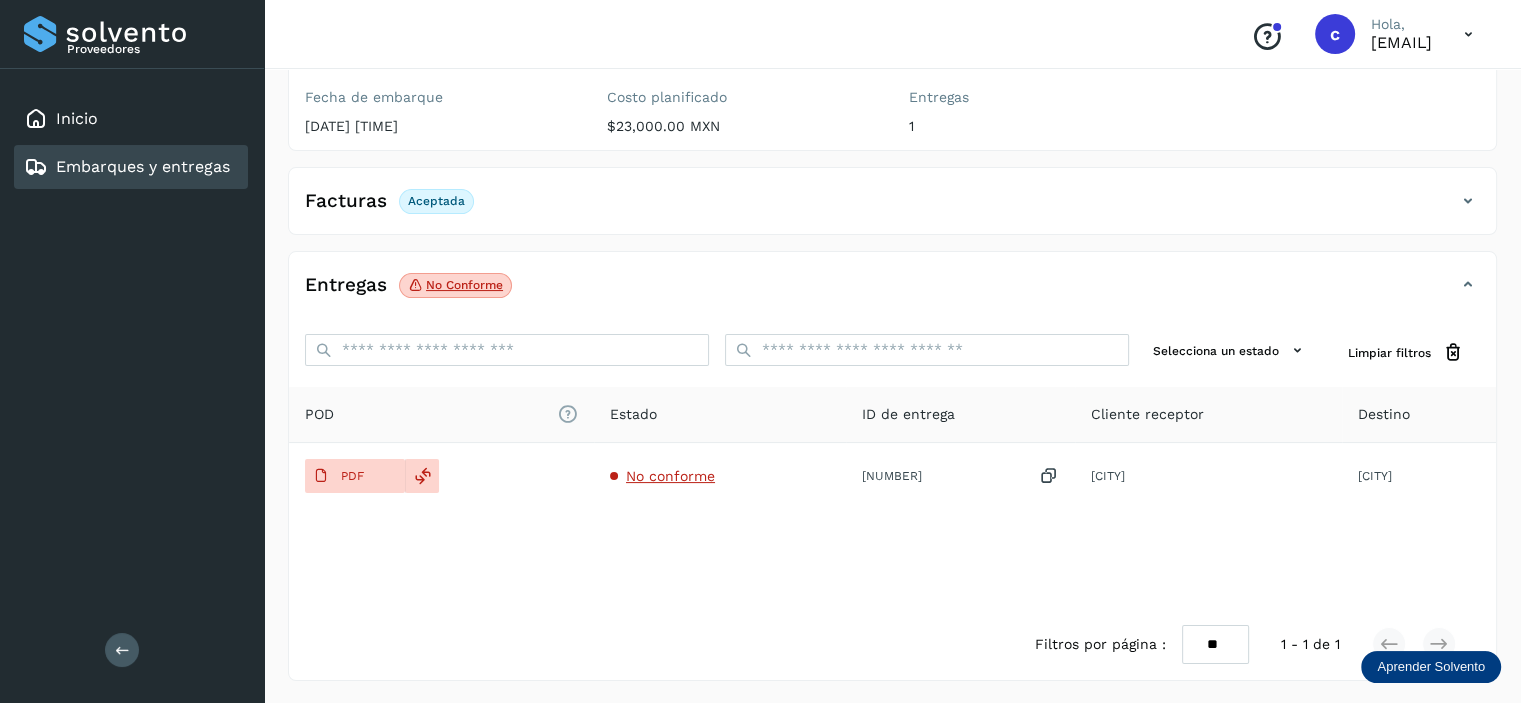 click on "Embarques y entregas" at bounding box center (143, 166) 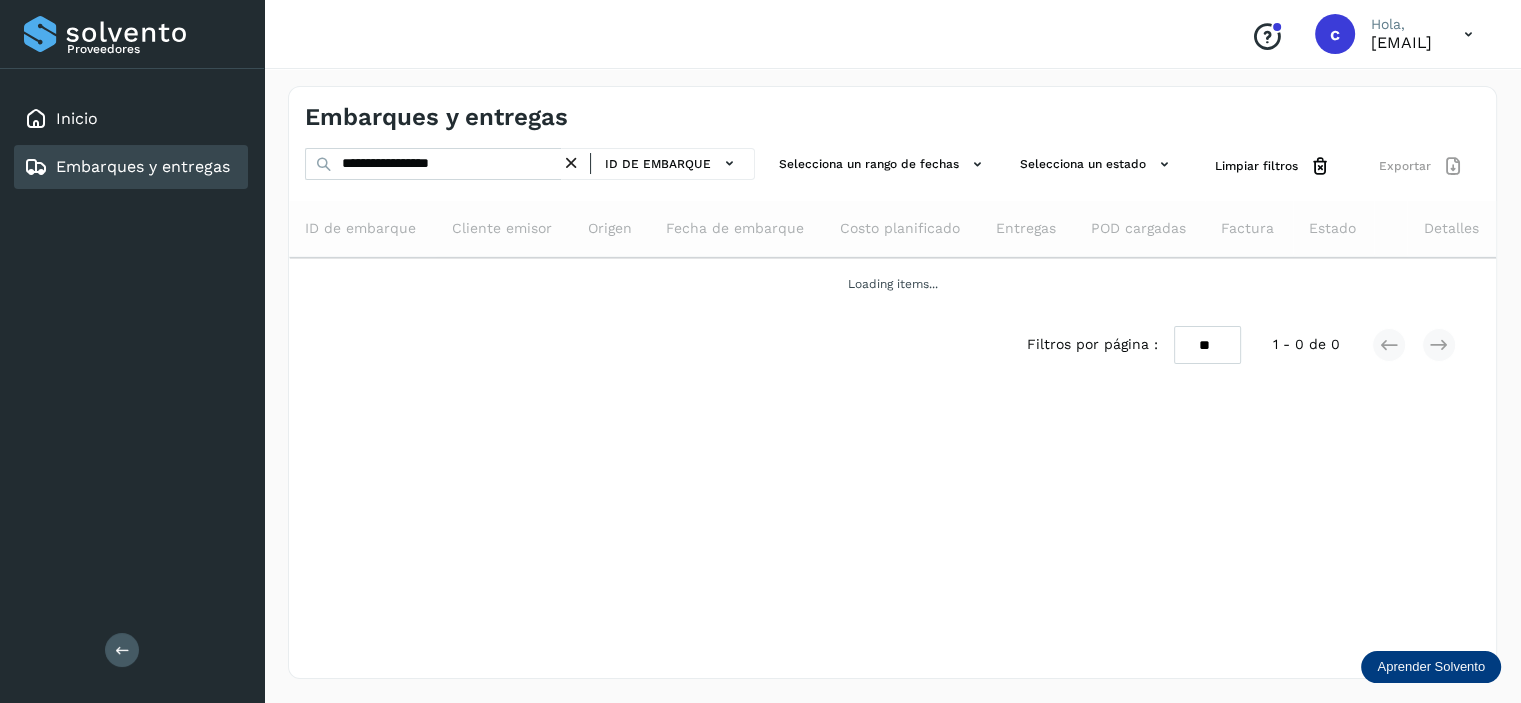scroll, scrollTop: 0, scrollLeft: 0, axis: both 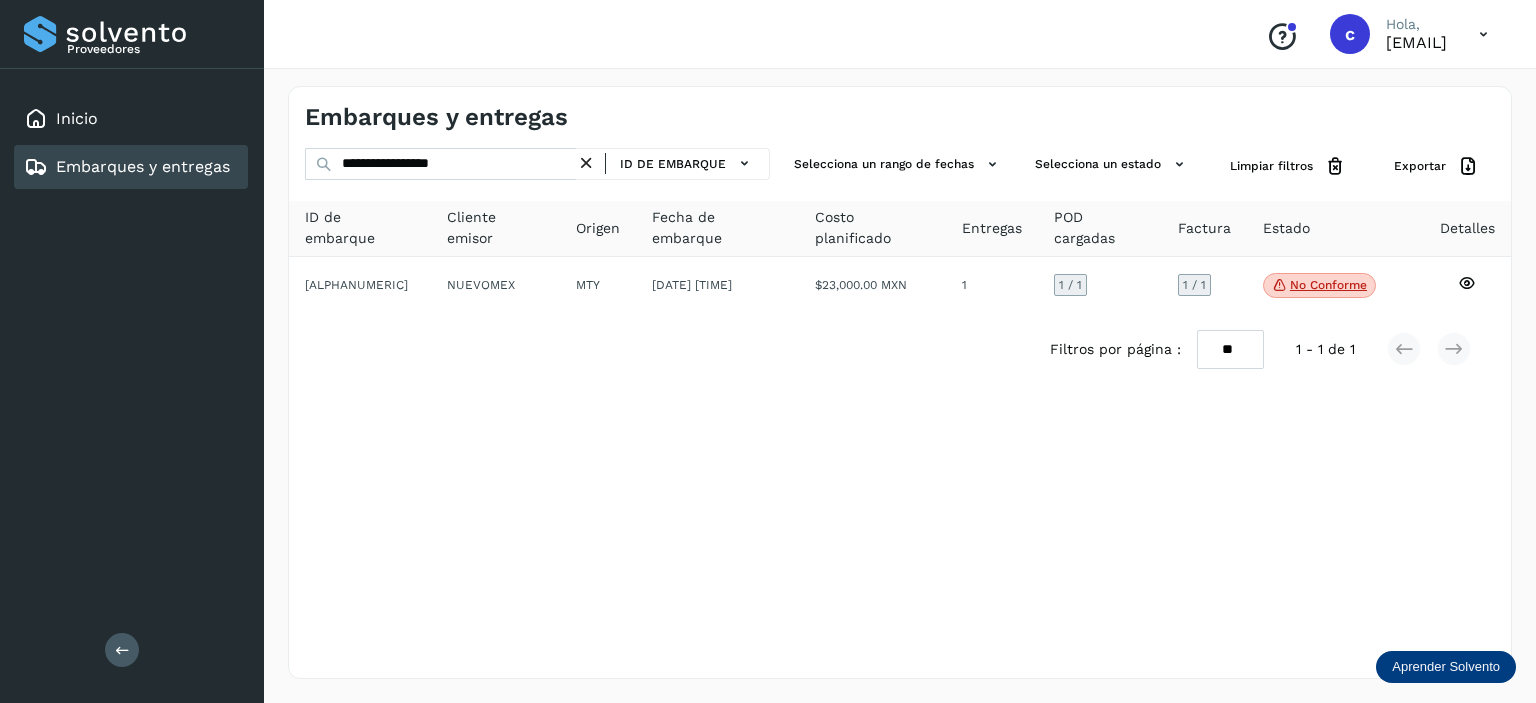 click at bounding box center [586, 163] 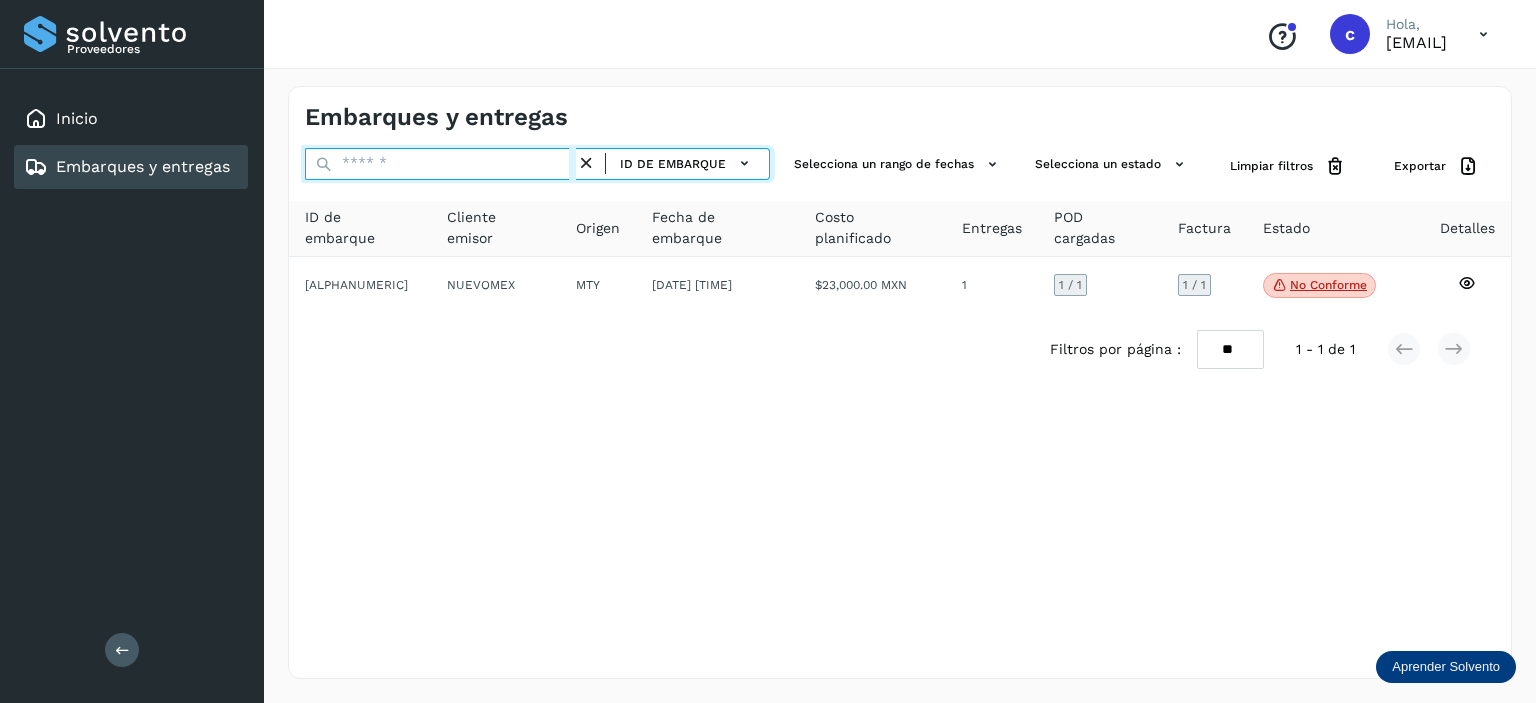 click at bounding box center [440, 164] 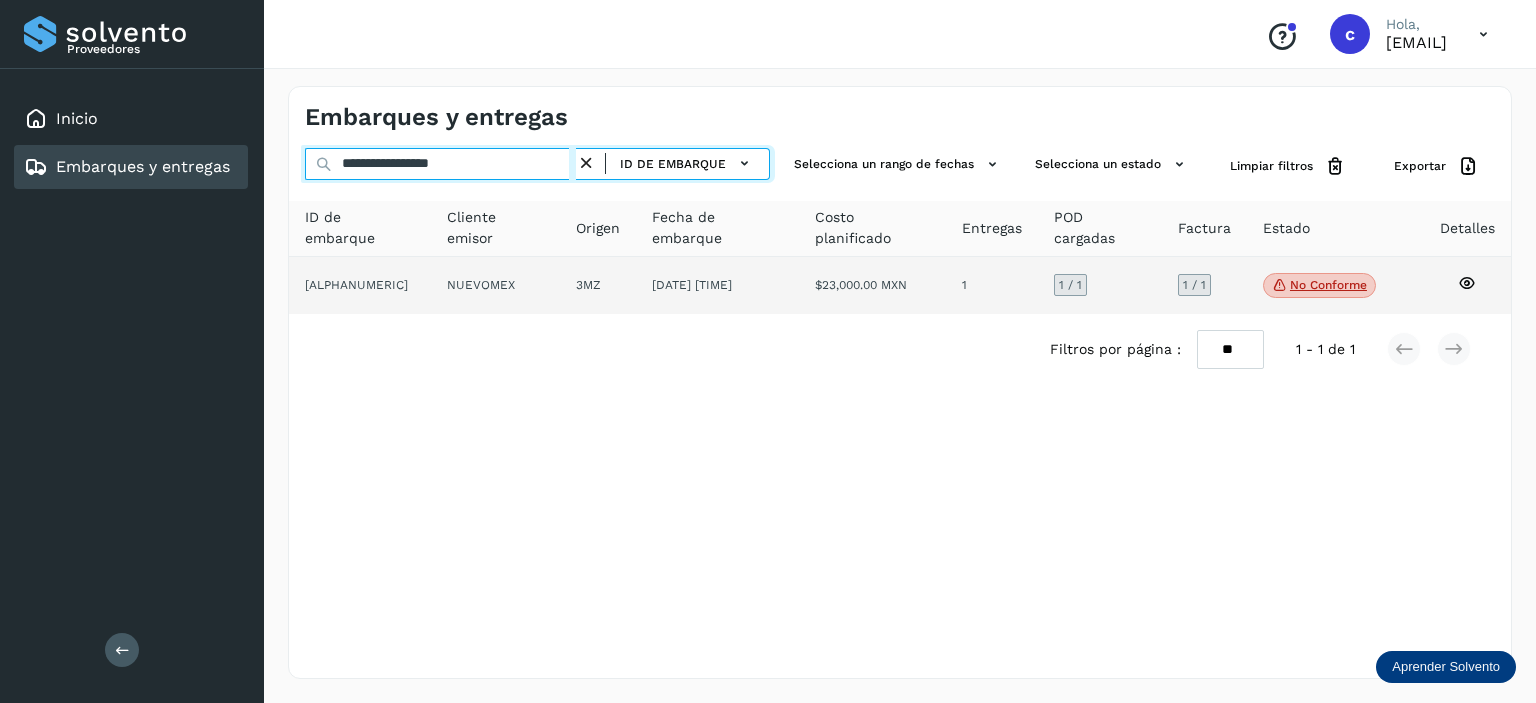 type on "**********" 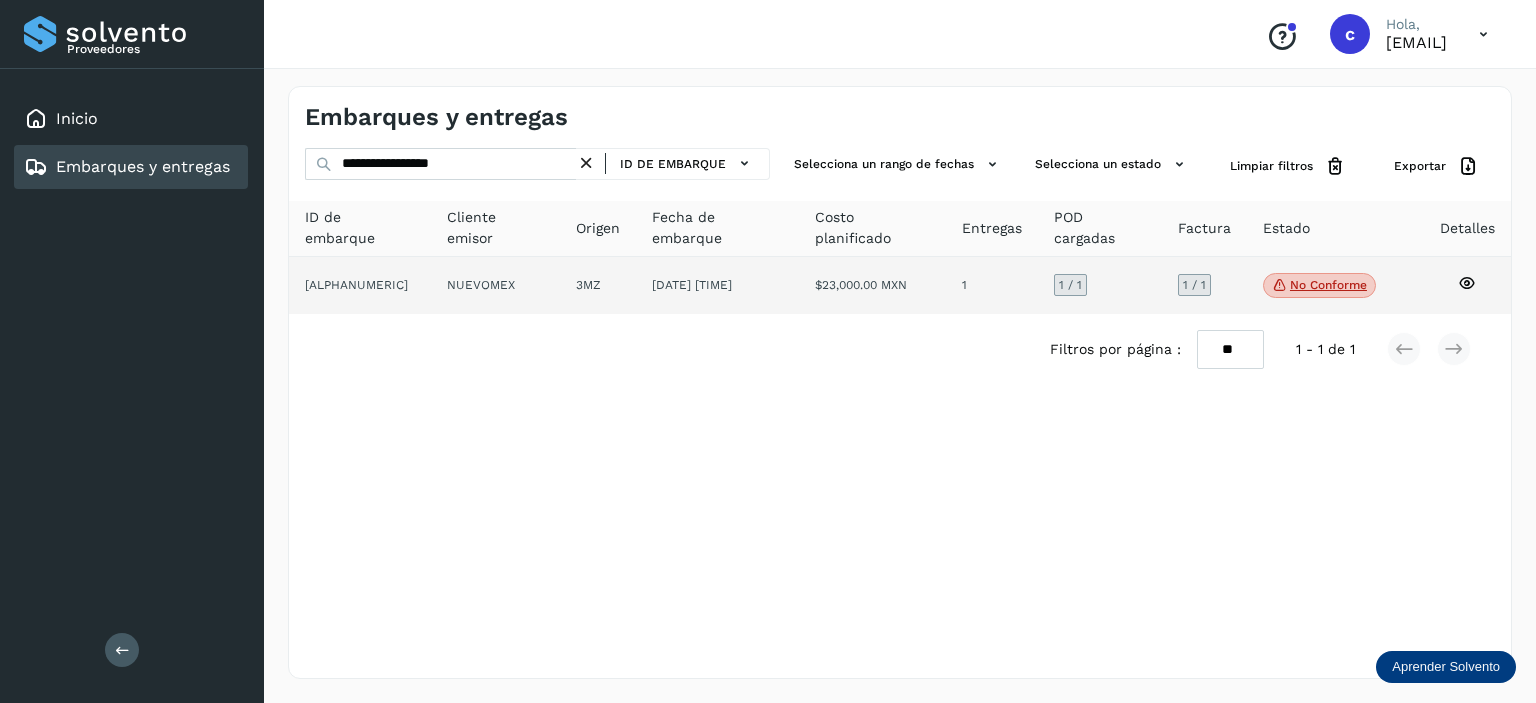 click on "$23,000.00 MXN" 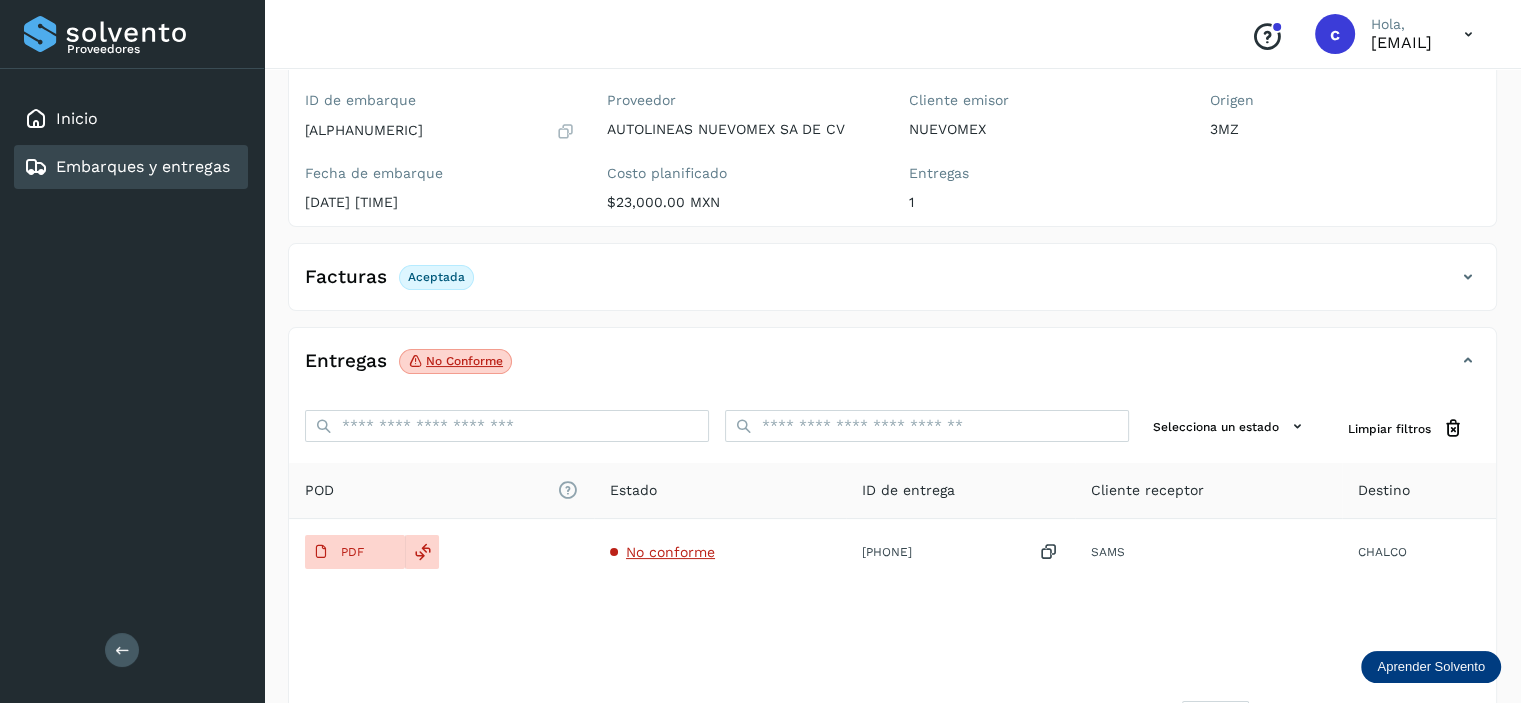 scroll, scrollTop: 242, scrollLeft: 0, axis: vertical 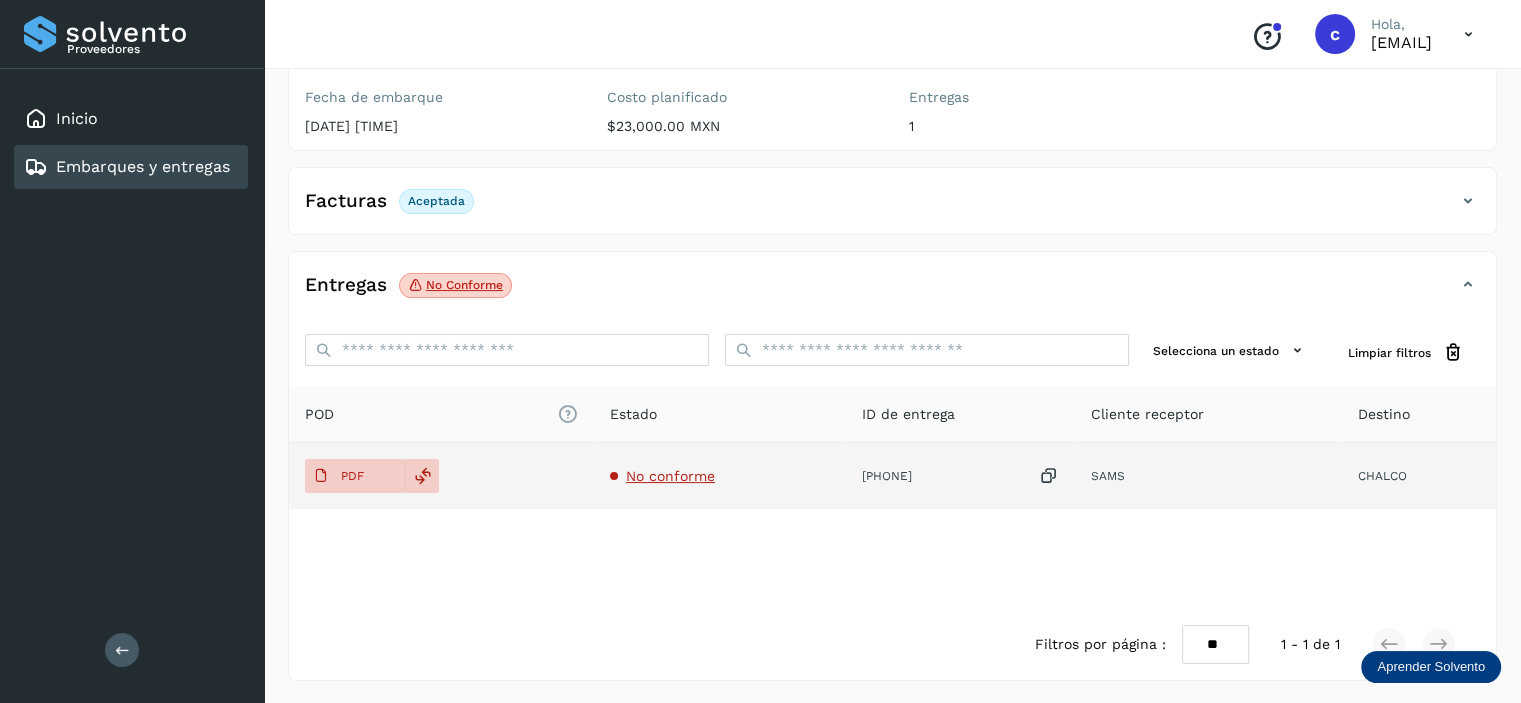 click on "No conforme" at bounding box center (670, 476) 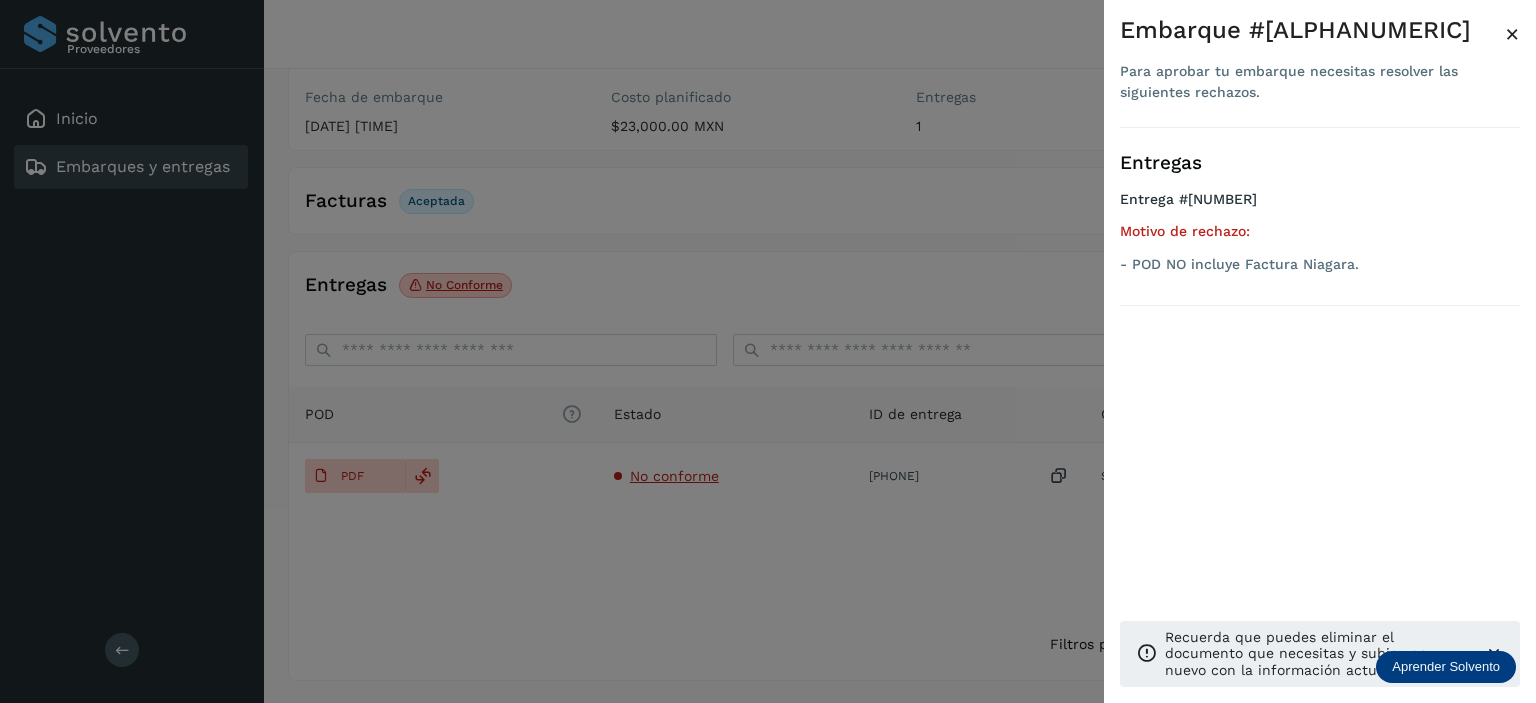 click at bounding box center (768, 351) 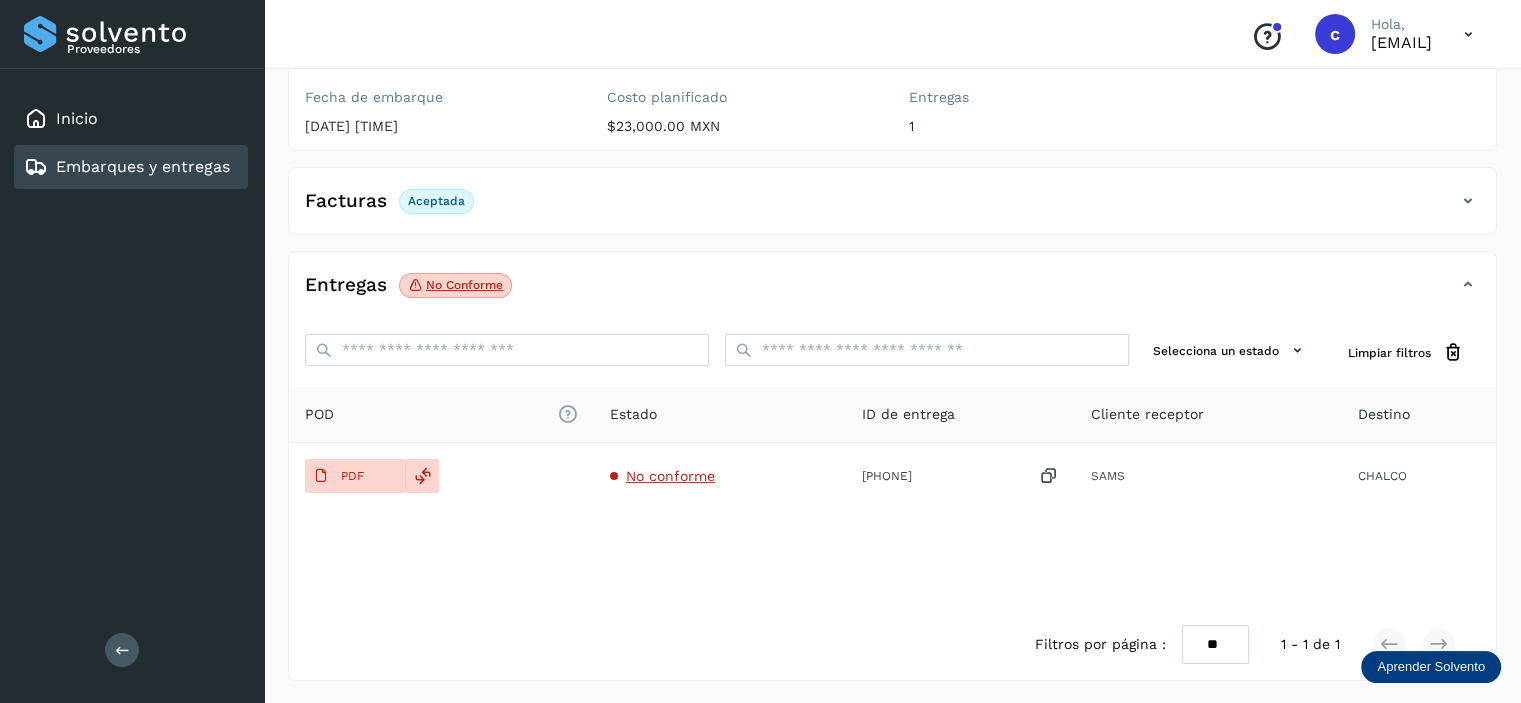 click on "PDF" at bounding box center [338, 476] 